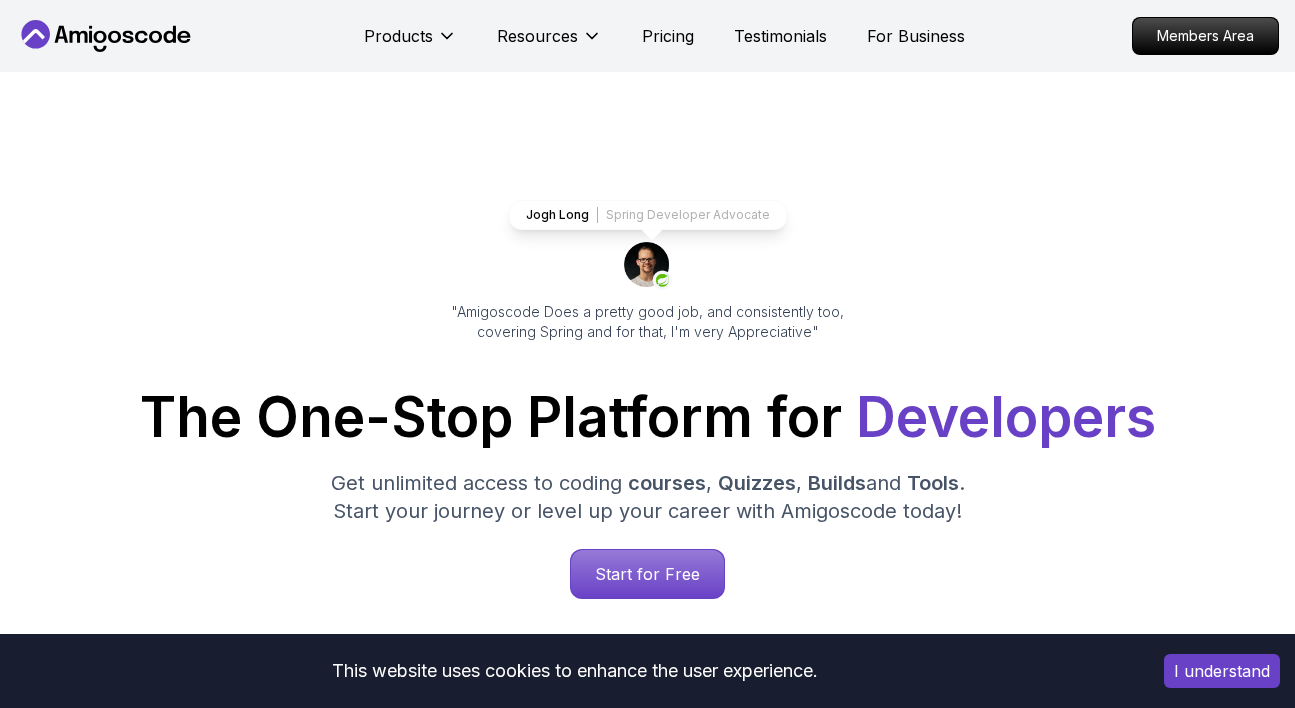 scroll, scrollTop: 0, scrollLeft: 0, axis: both 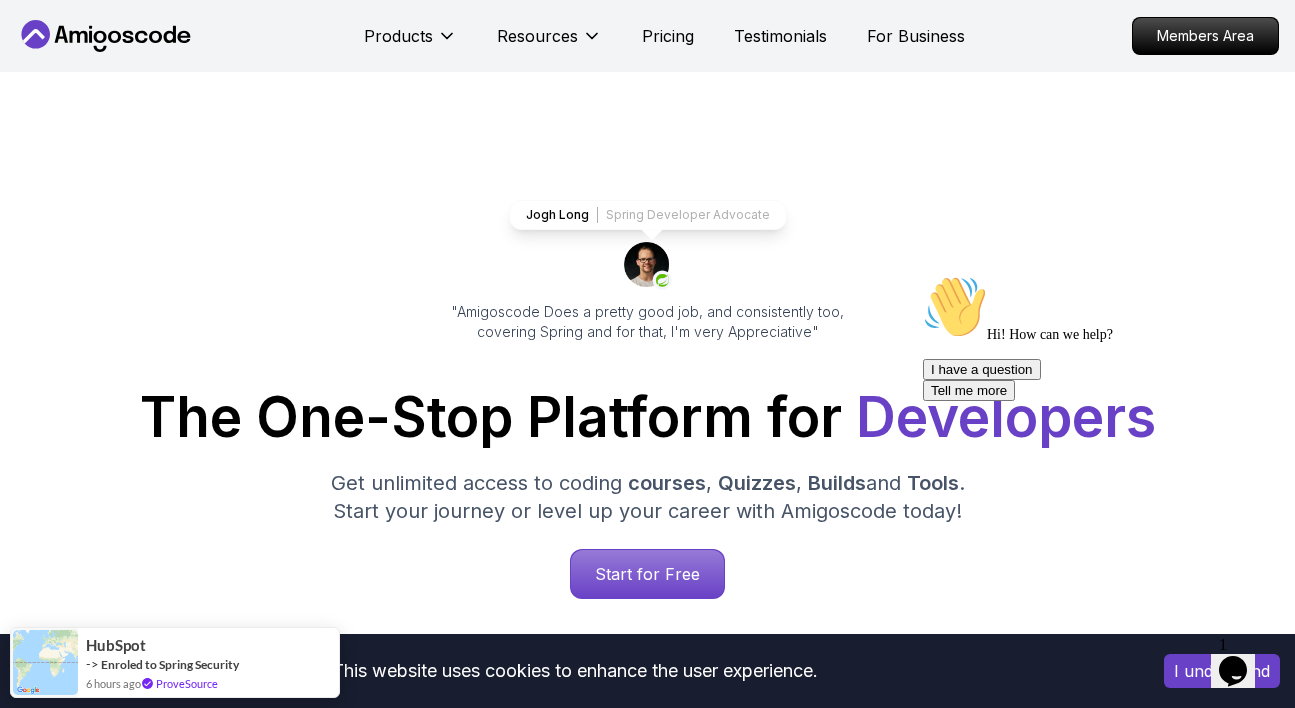 click at bounding box center (923, 275) 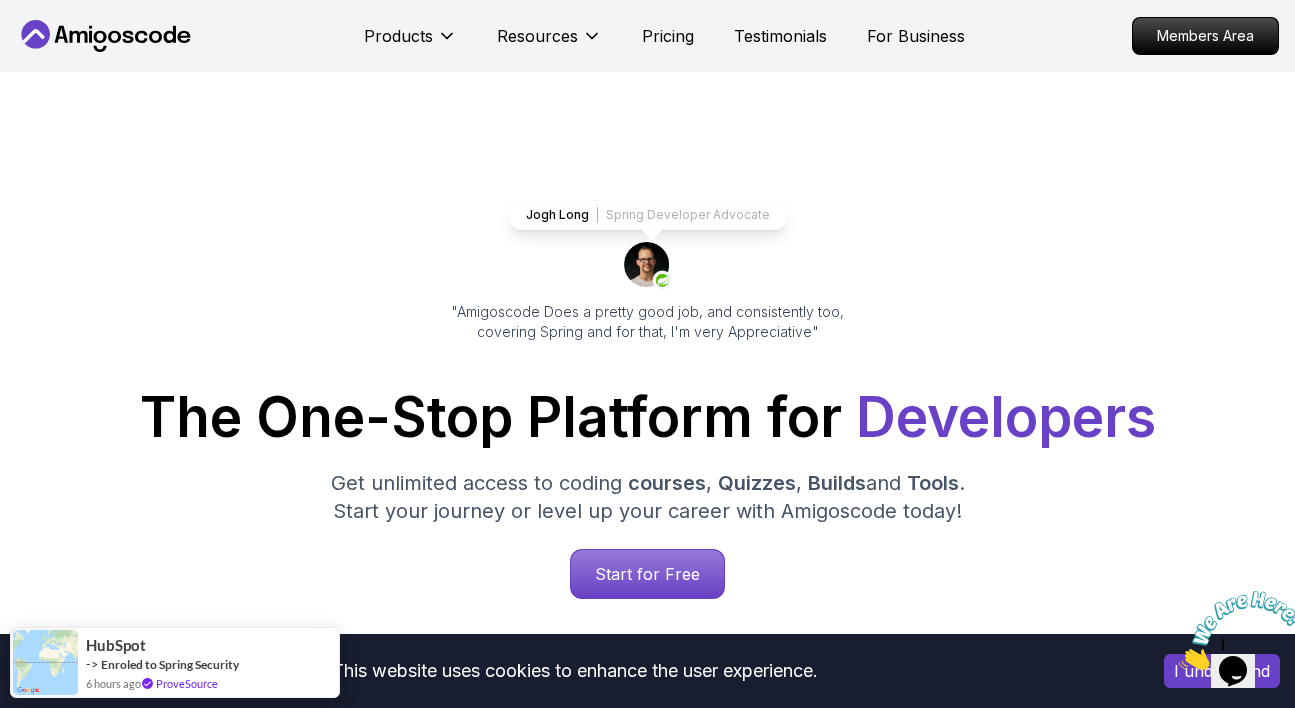 click at bounding box center (1179, 664) 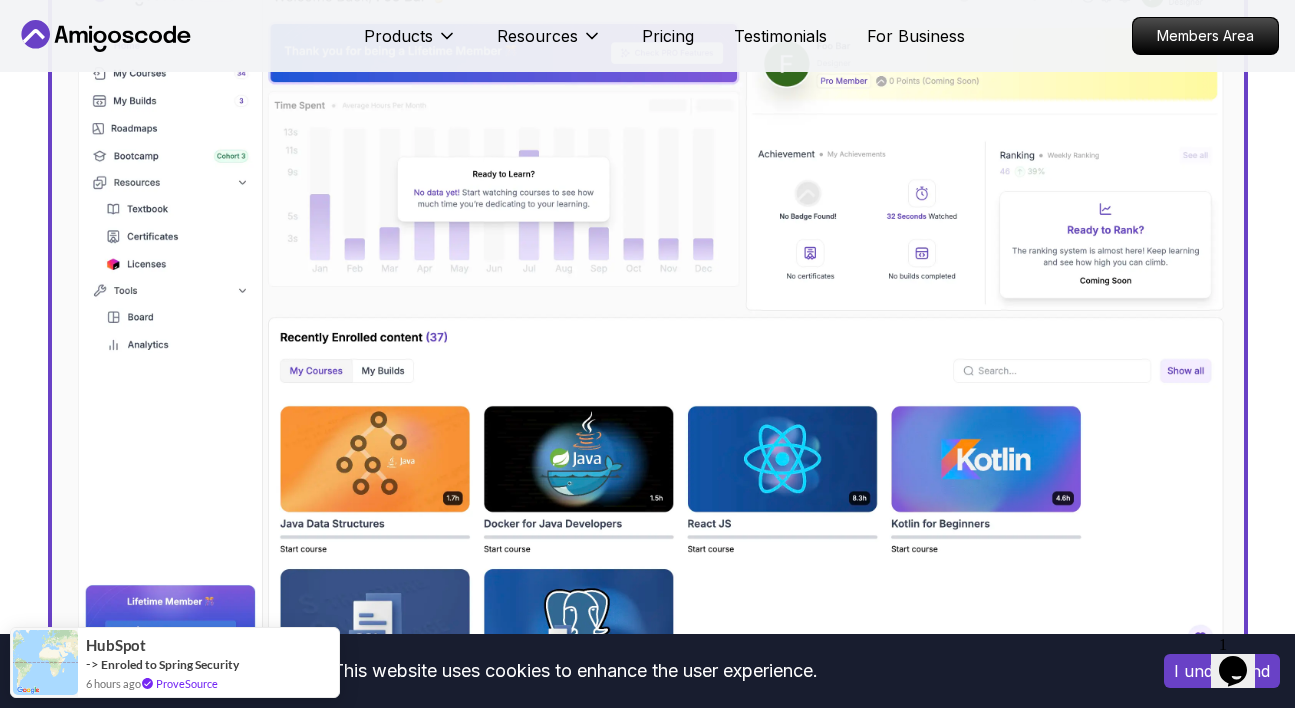 scroll, scrollTop: 751, scrollLeft: 0, axis: vertical 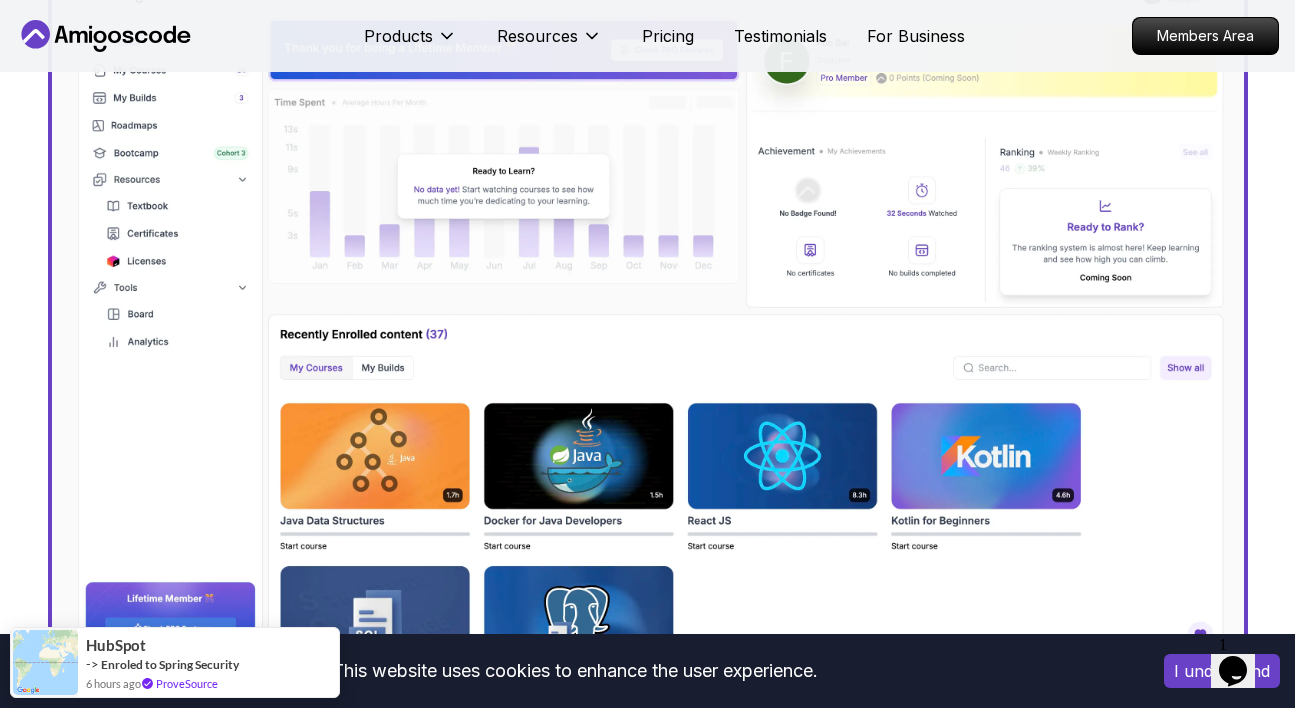 click on "I understand" at bounding box center [1222, 671] 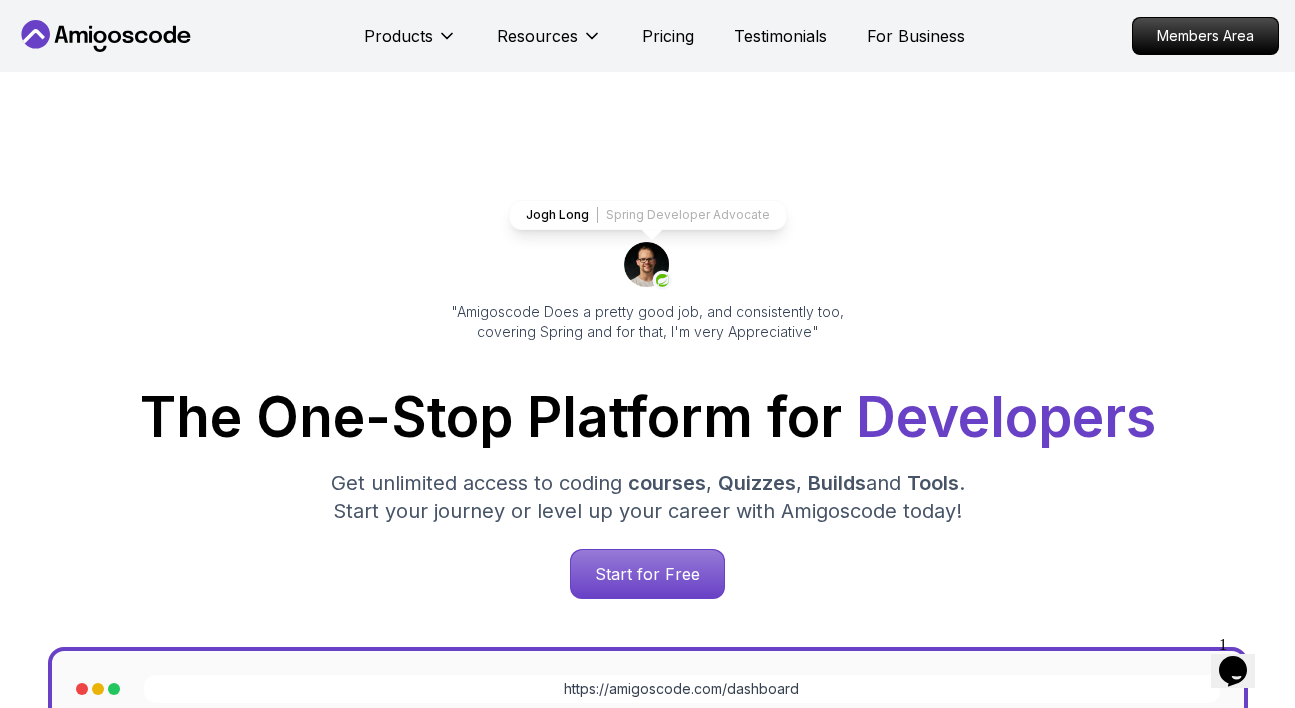 scroll, scrollTop: 0, scrollLeft: 0, axis: both 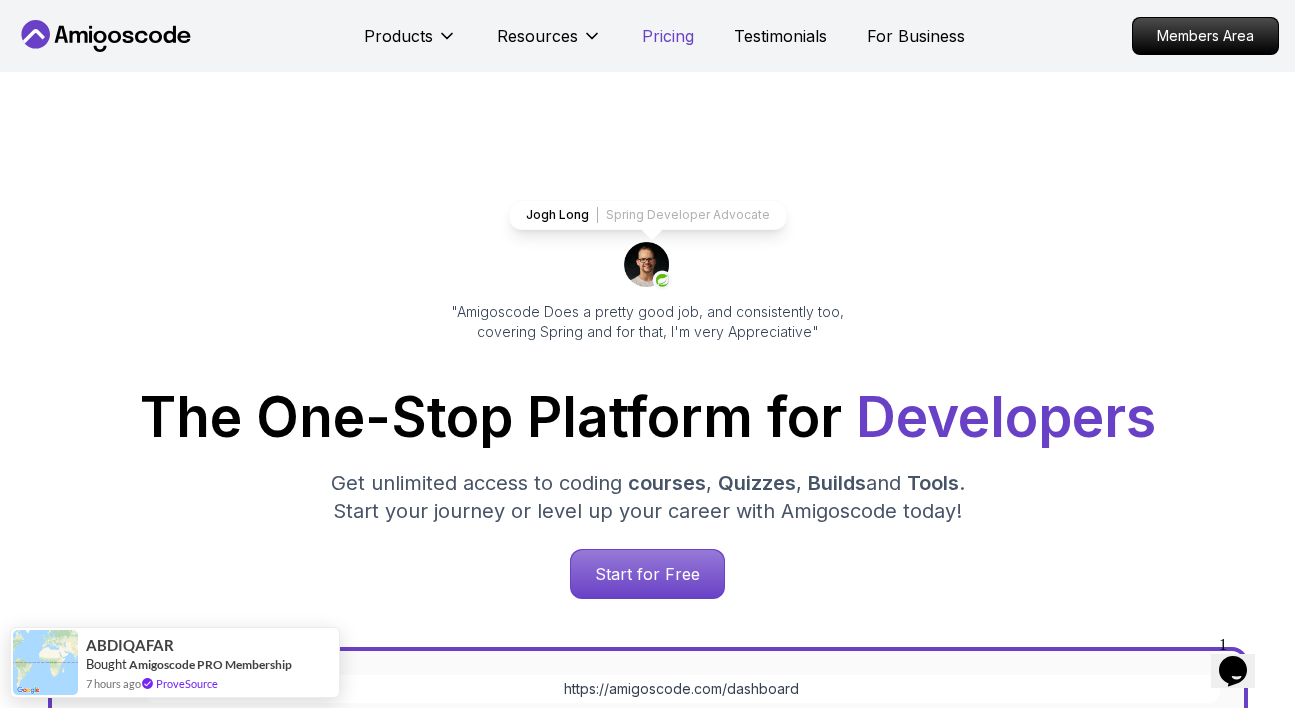 click on "Pricing" at bounding box center (668, 36) 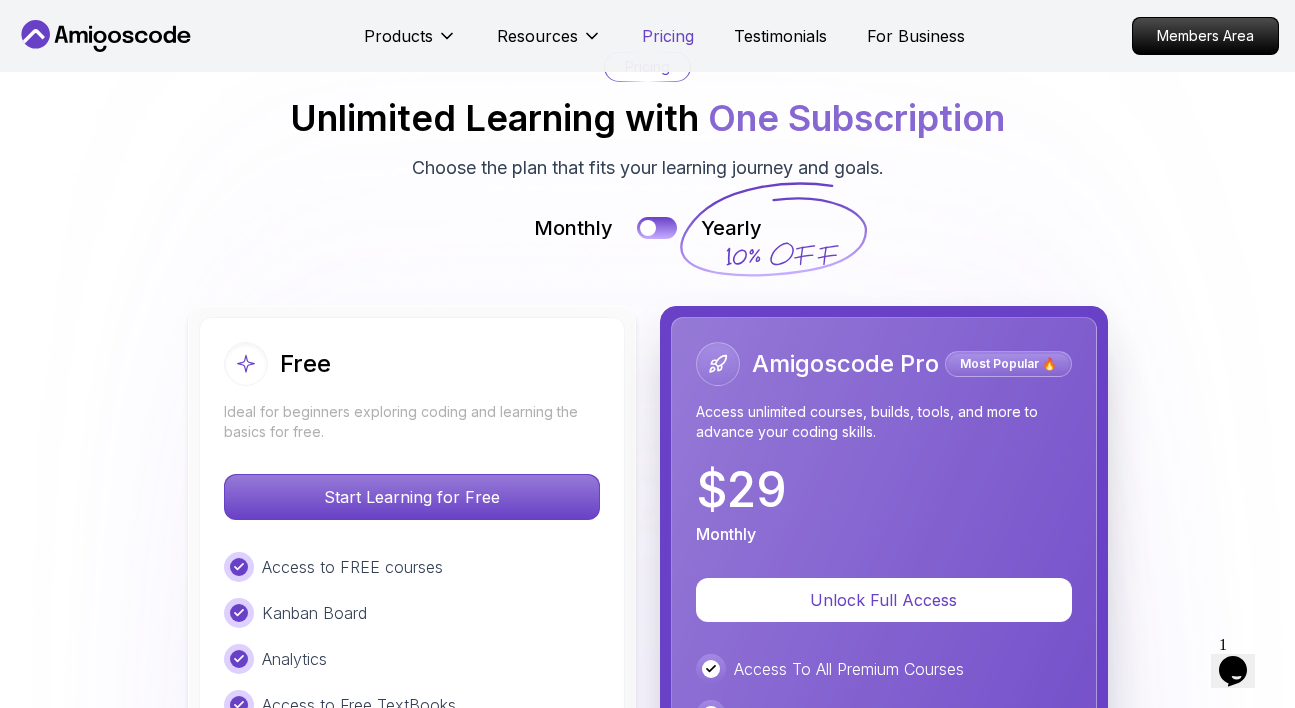 scroll, scrollTop: 4361, scrollLeft: 0, axis: vertical 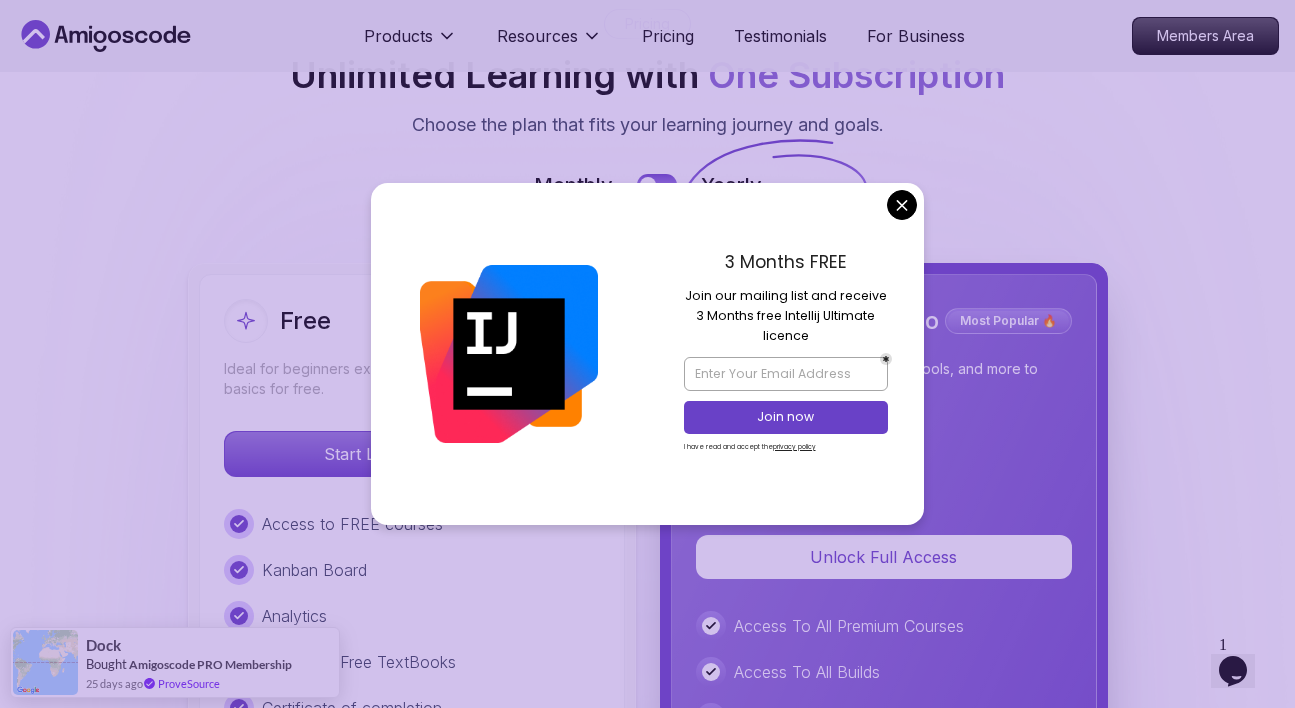 click on "Products Resources Pricing Testimonials For Business Members Area Products Resources Pricing Testimonials For Business Members Area [FIRST] [LAST] Developer Advocate "Amigoscode Does a pretty good job, and consistently too, covering Spring and for that, I'm very Appreciative" The One-Stop Platform for Developers Get unlimited access to coding courses , Quizzes , Builds and Tools . Start your journey or level up your career with Amigoscode today! Start for Free https://amigoscode.com/dashboard OUR AMIGO STUDENTS WORK IN TOP COMPANIES Courses Builds Discover Amigoscode's Latest Premium Courses! Get unlimited access to coding courses , Quizzes , Builds and Tools . Start your journey or level up your career with Amigoscode today! Browse all courses Advanced Spring Boot Pro Dive deep into Spring Boot with our advanced course, designed to take your skills from intermediate to expert level. NEW Spring Boot for Beginners Java for Developers Pro React JS Developer Guide Pro Spring AI Pro Pro" at bounding box center [647, 1783] 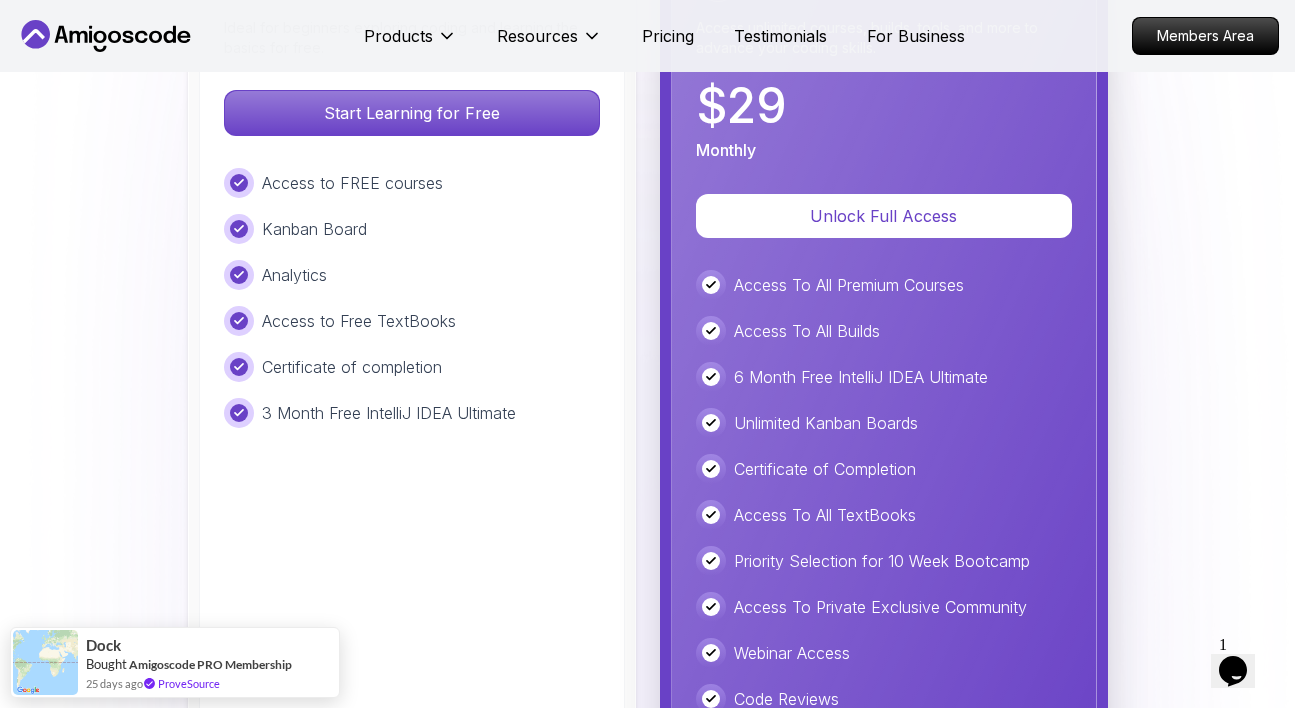 scroll, scrollTop: 4705, scrollLeft: 0, axis: vertical 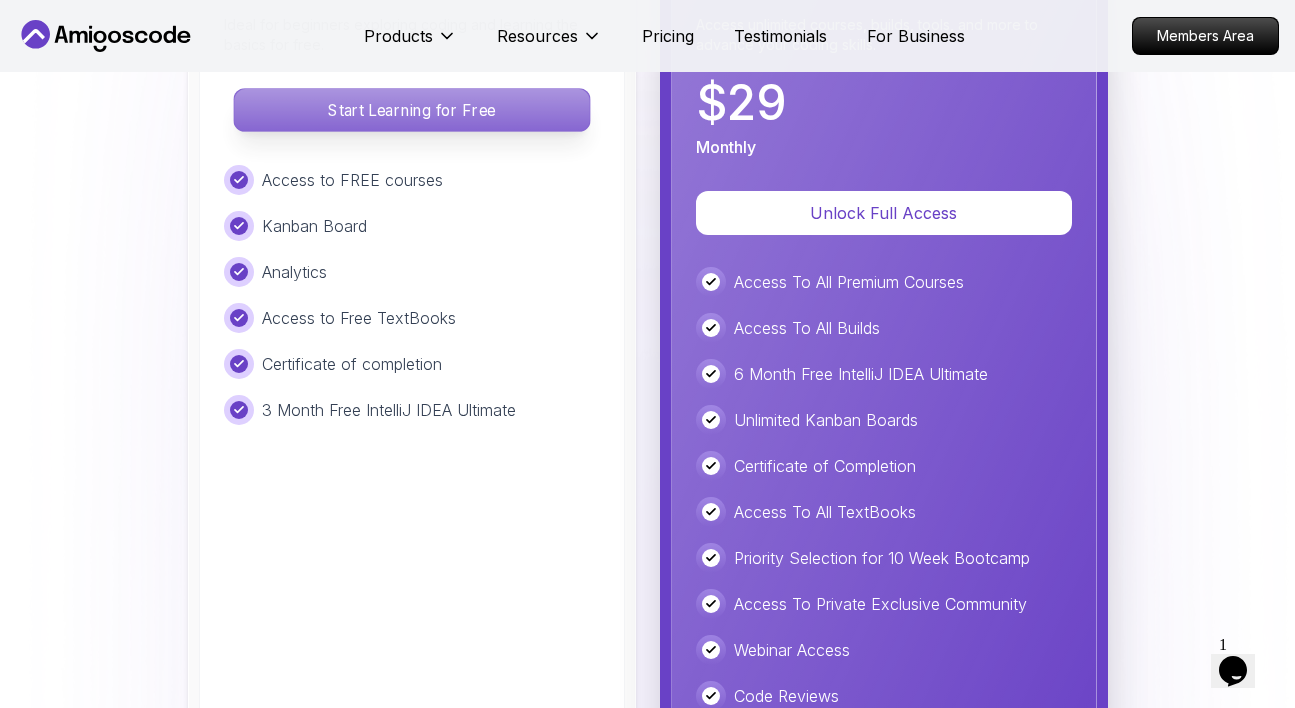 click on "Start Learning for Free" at bounding box center [411, 110] 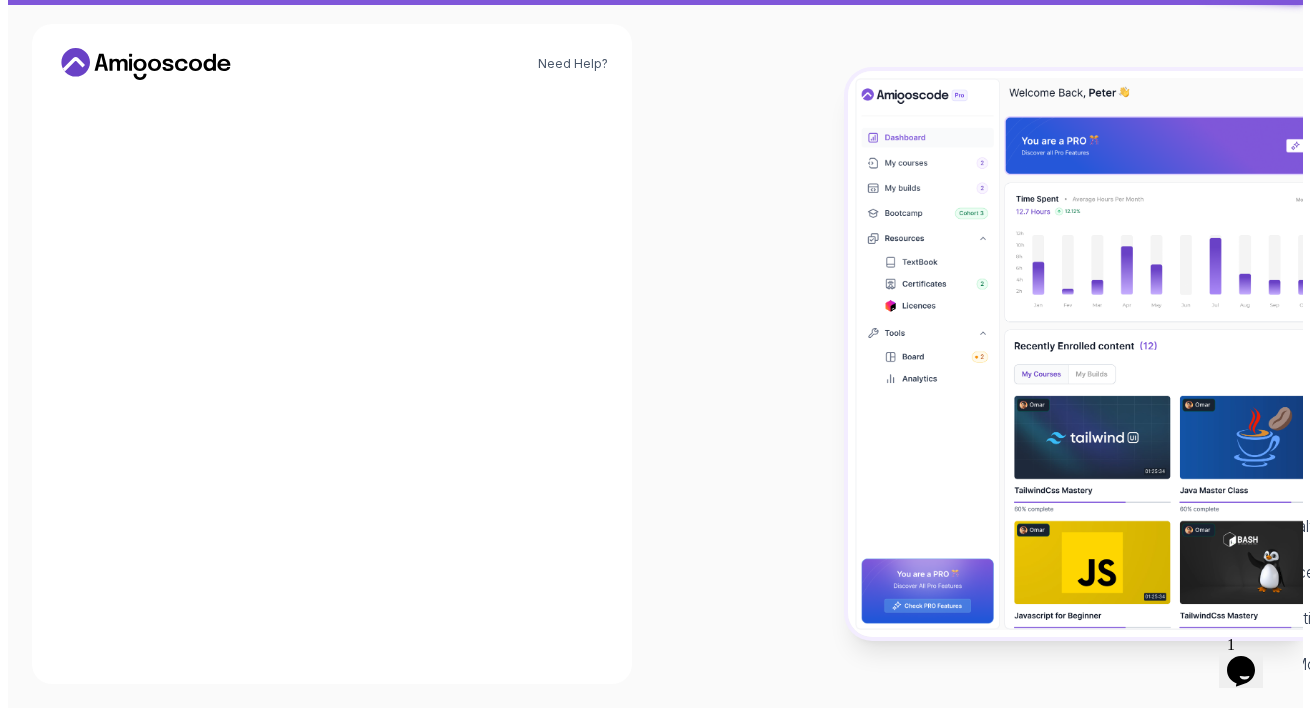 scroll, scrollTop: 0, scrollLeft: 0, axis: both 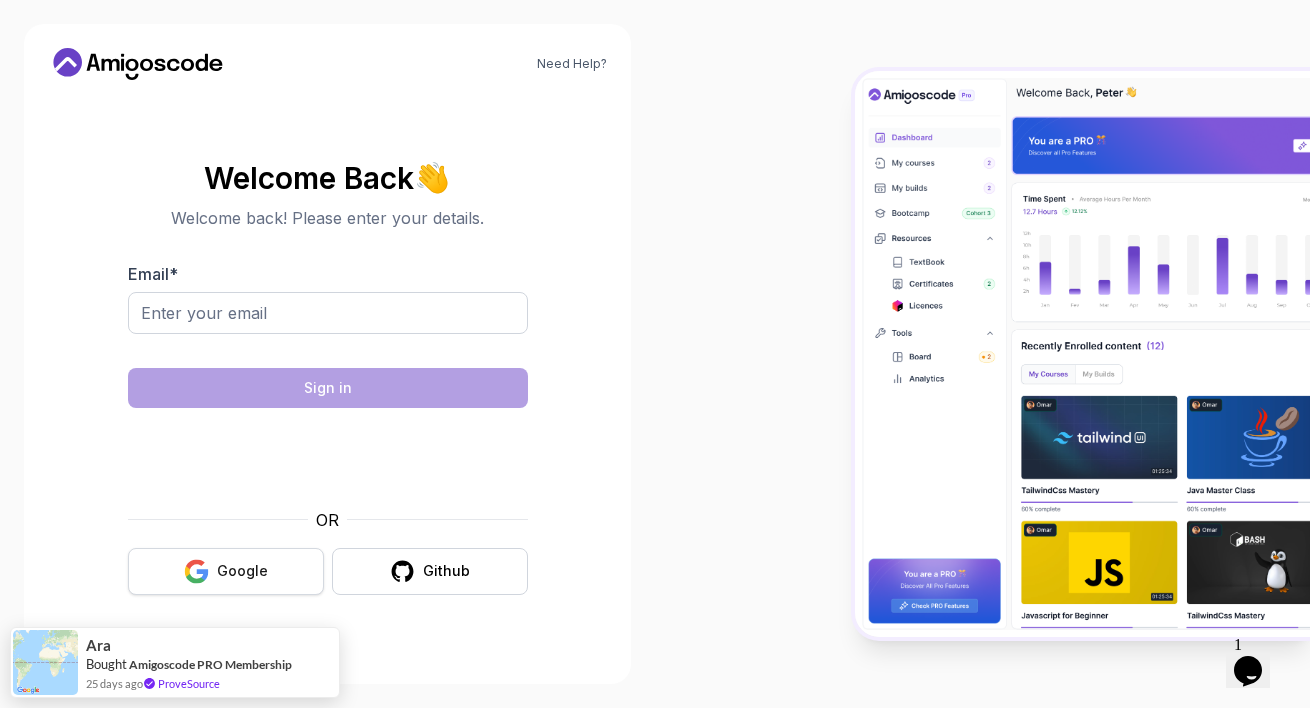 click on "Google" at bounding box center (226, 571) 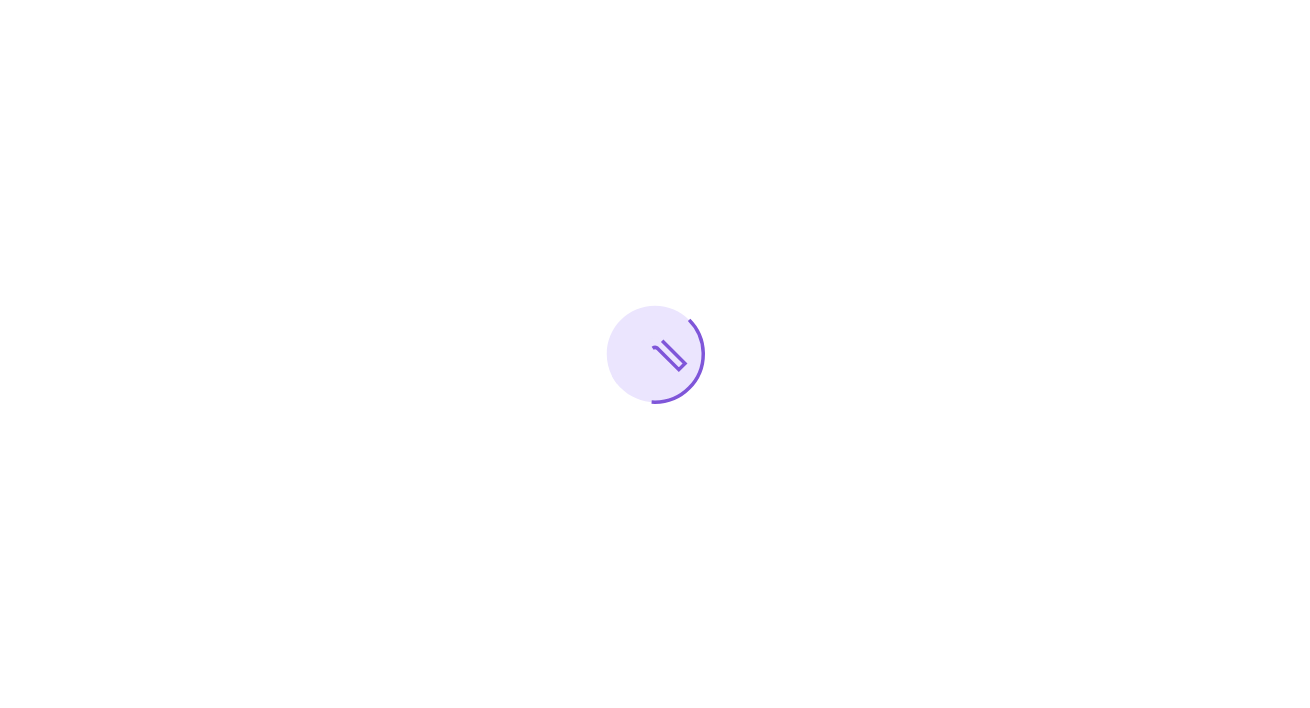 scroll, scrollTop: 0, scrollLeft: 0, axis: both 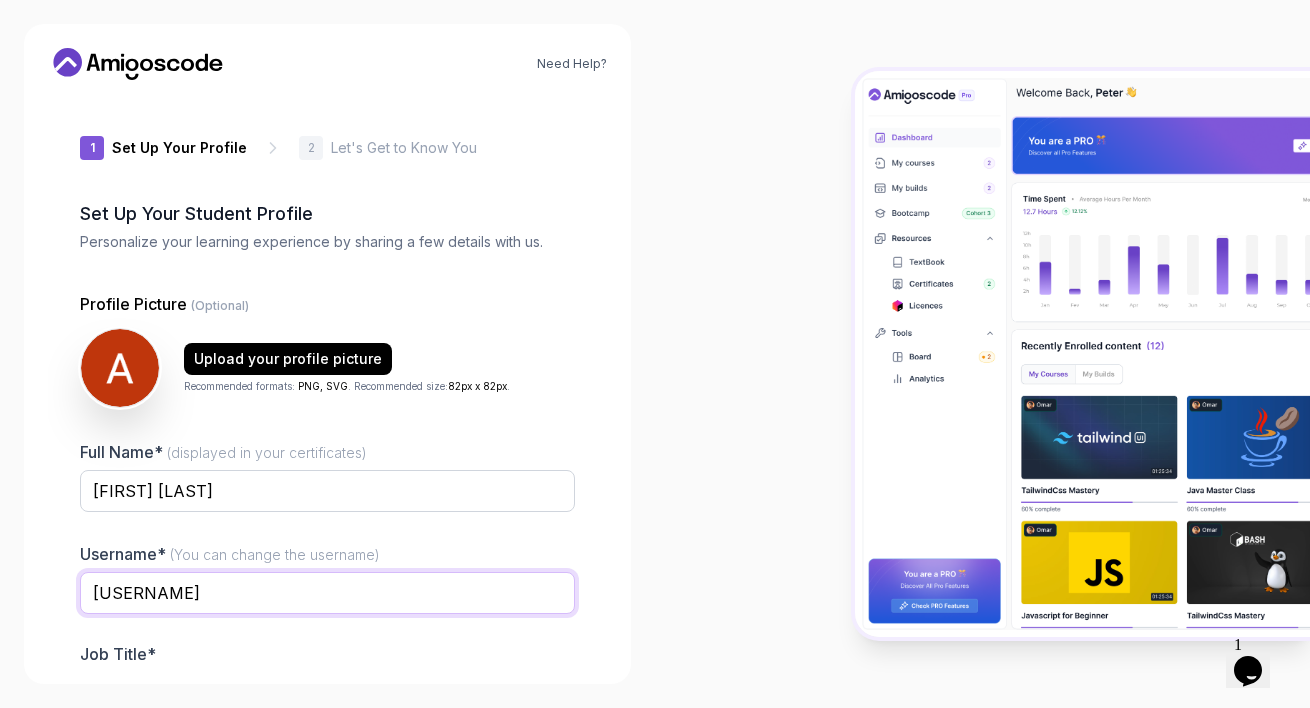 drag, startPoint x: 237, startPoint y: 596, endPoint x: 86, endPoint y: 563, distance: 154.5639 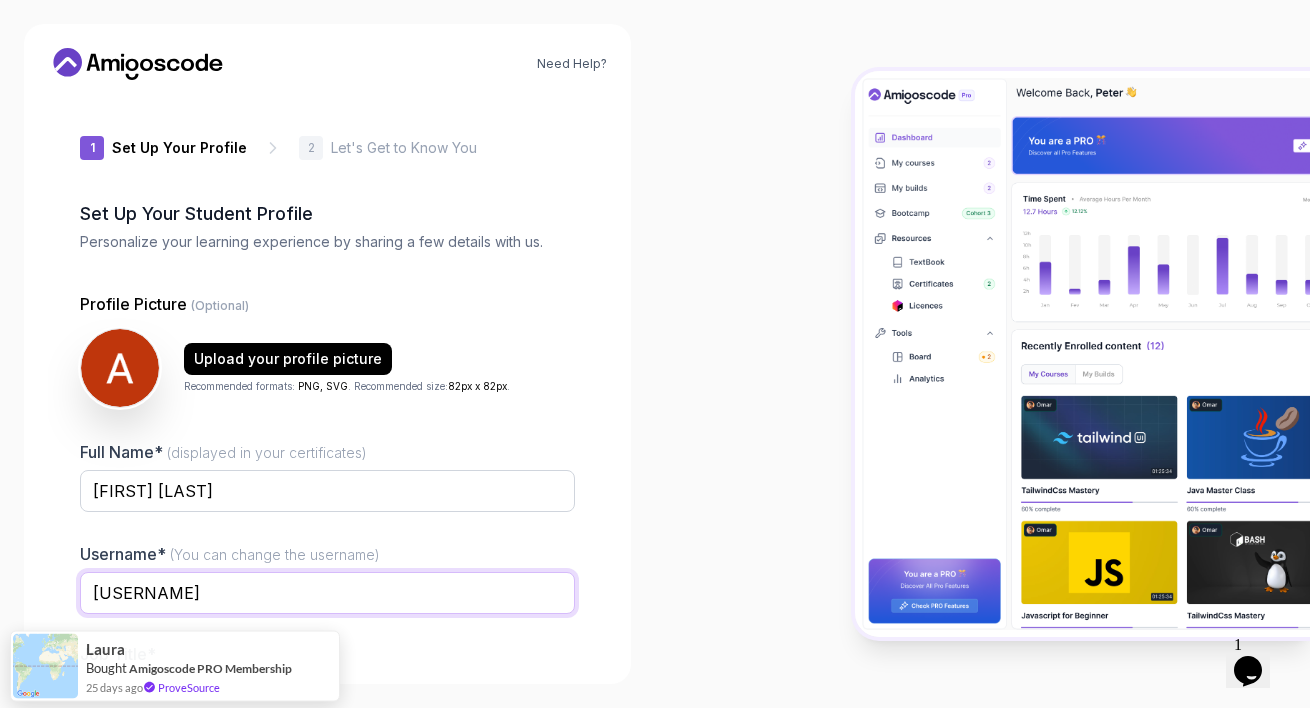 type on "iamvodinggx" 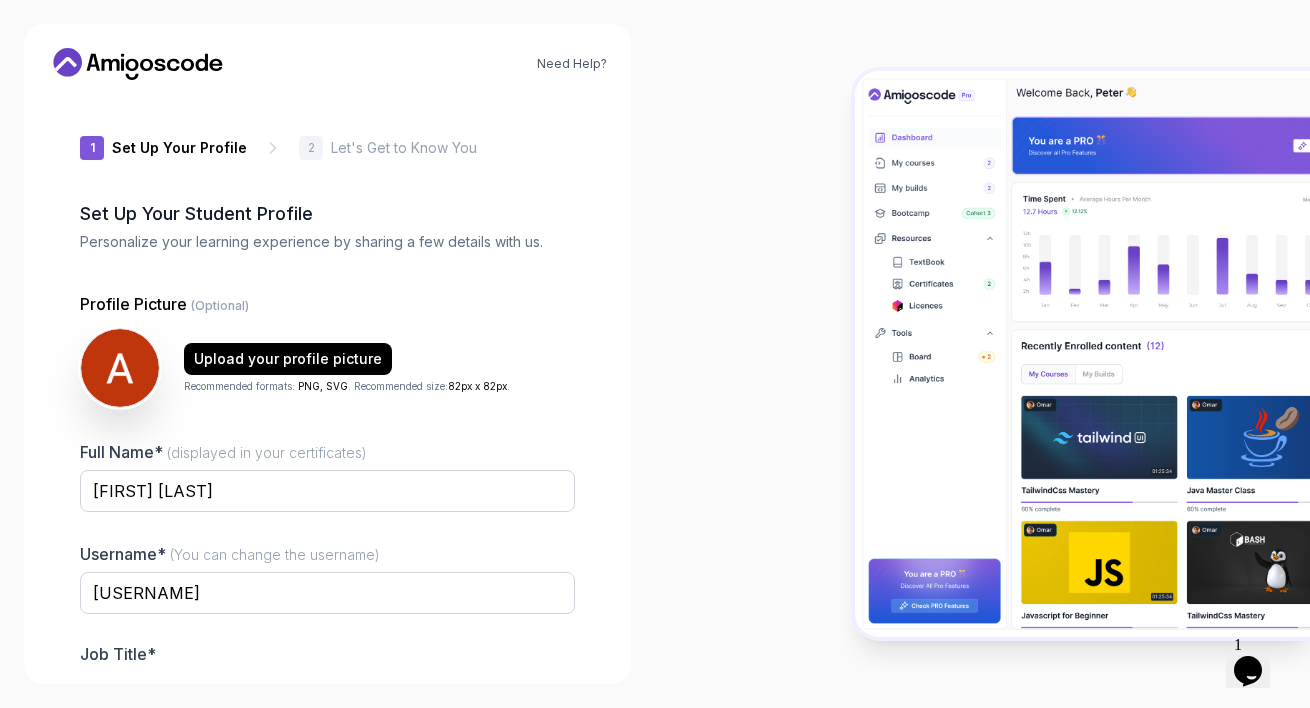 drag, startPoint x: 193, startPoint y: 526, endPoint x: 234, endPoint y: 438, distance: 97.082436 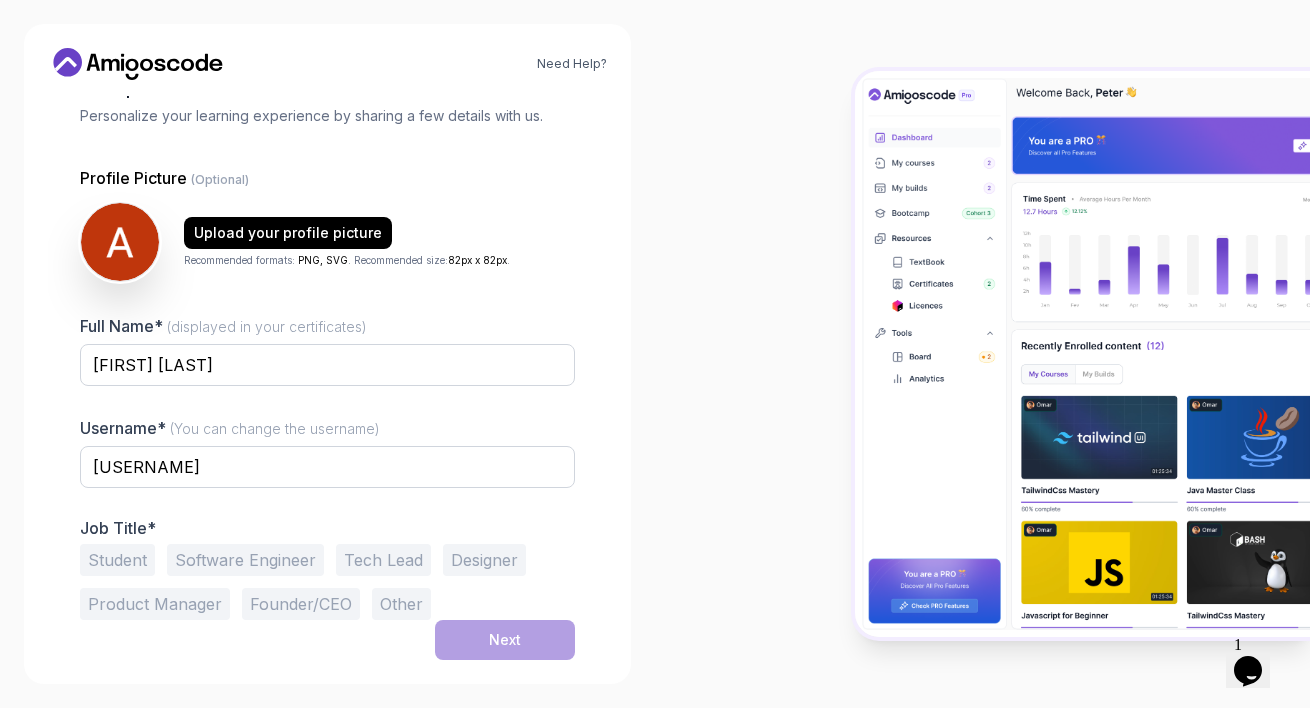 scroll, scrollTop: 126, scrollLeft: 0, axis: vertical 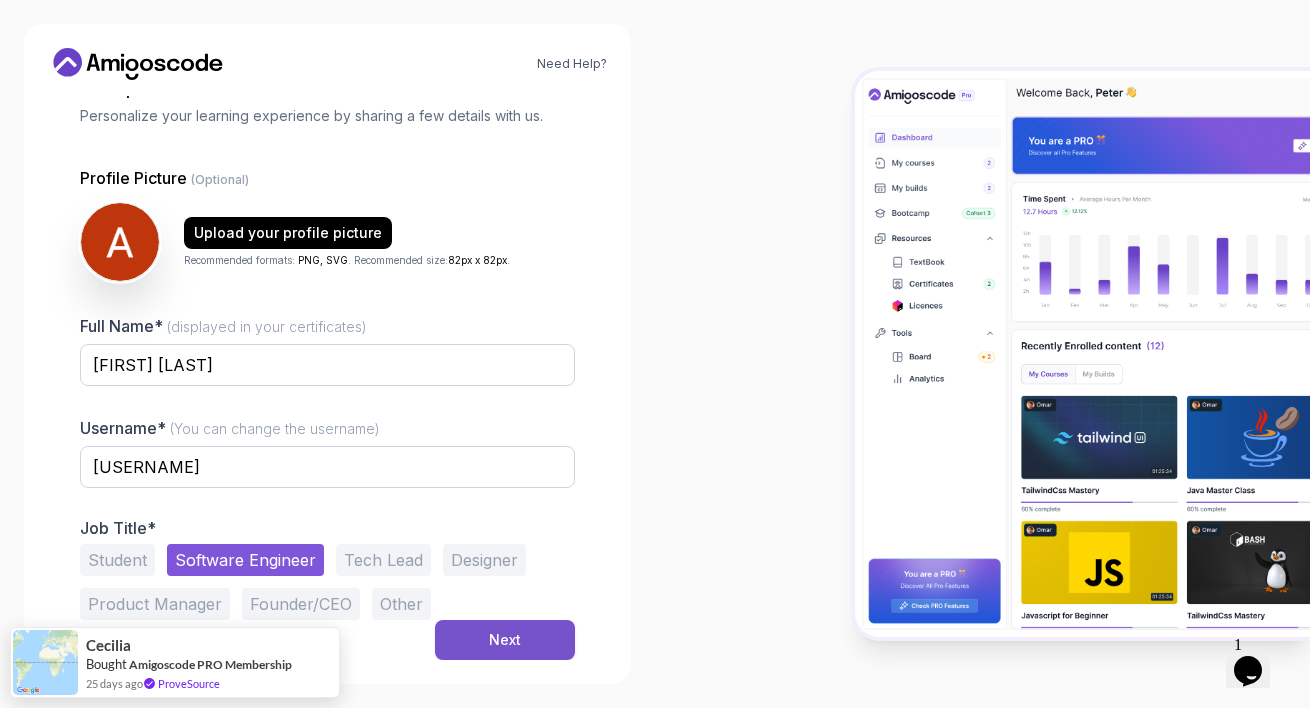 click on "Next" at bounding box center (505, 640) 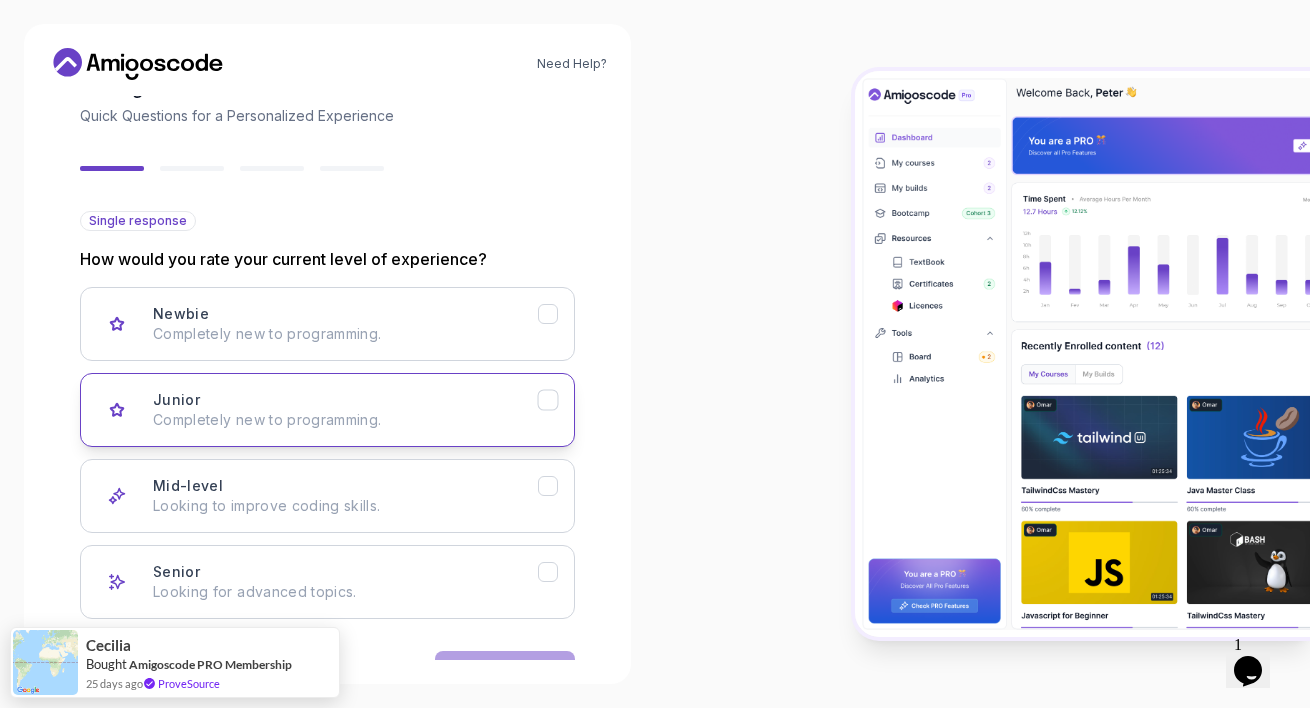 click on "Junior Completely new to programming." at bounding box center (327, 410) 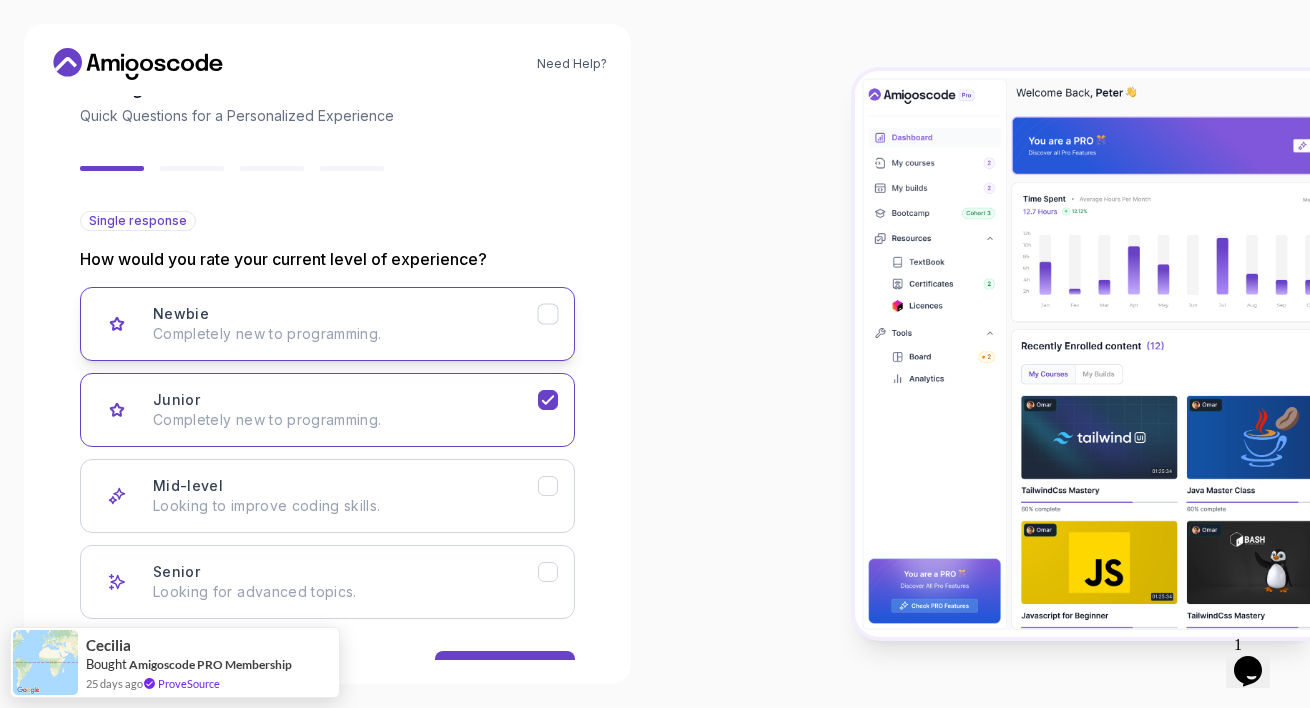 click on "Newbie Completely new to programming." at bounding box center [345, 324] 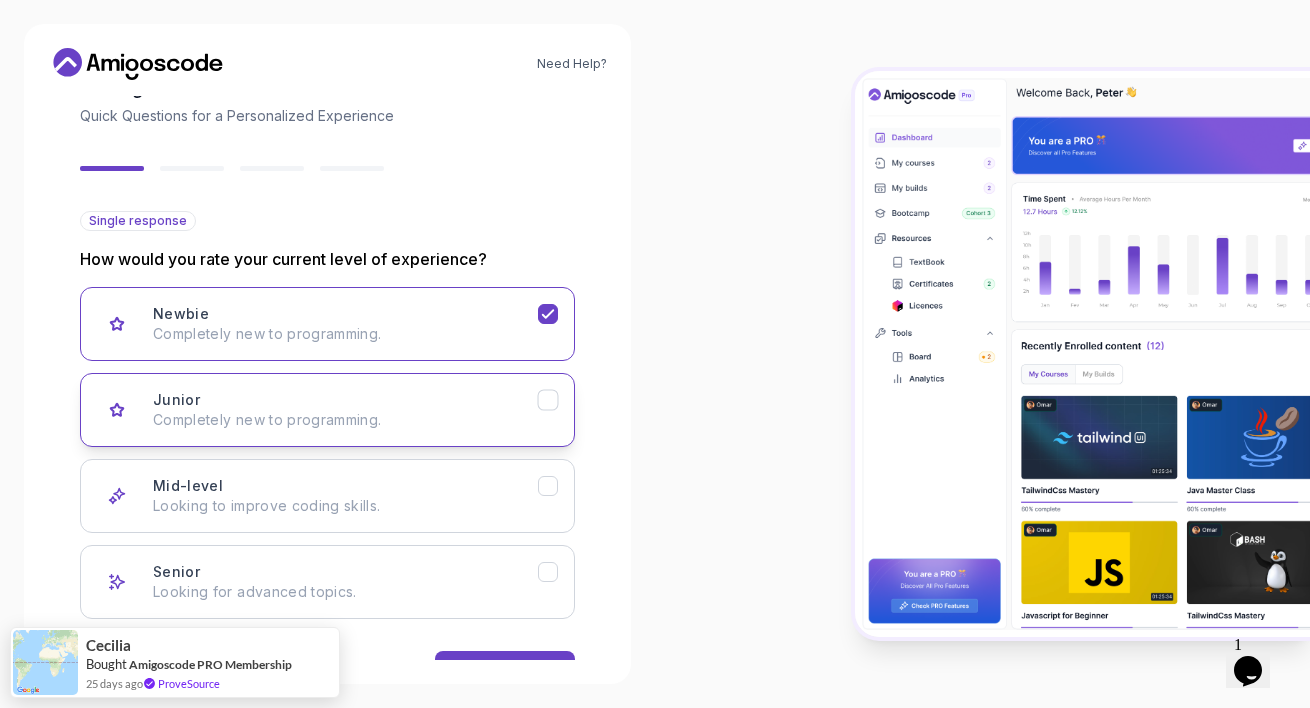 click on "Junior Completely new to programming." at bounding box center [327, 410] 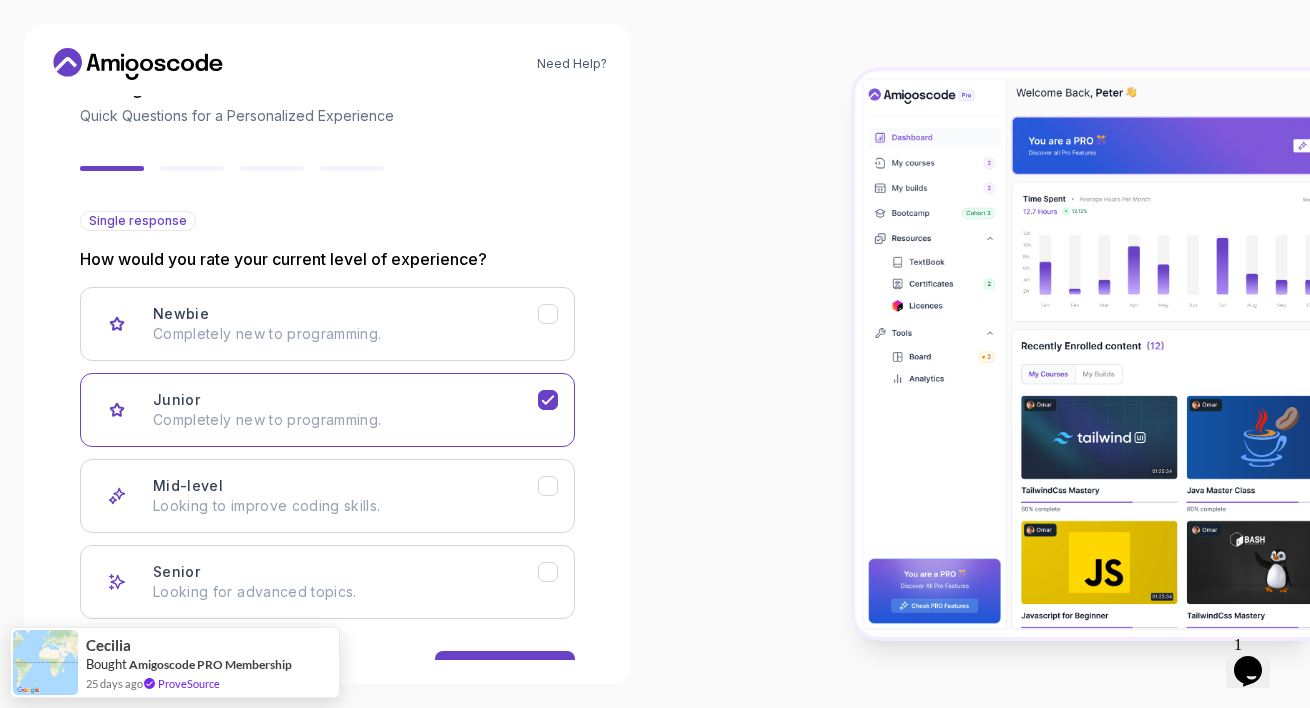 scroll, scrollTop: 0, scrollLeft: 0, axis: both 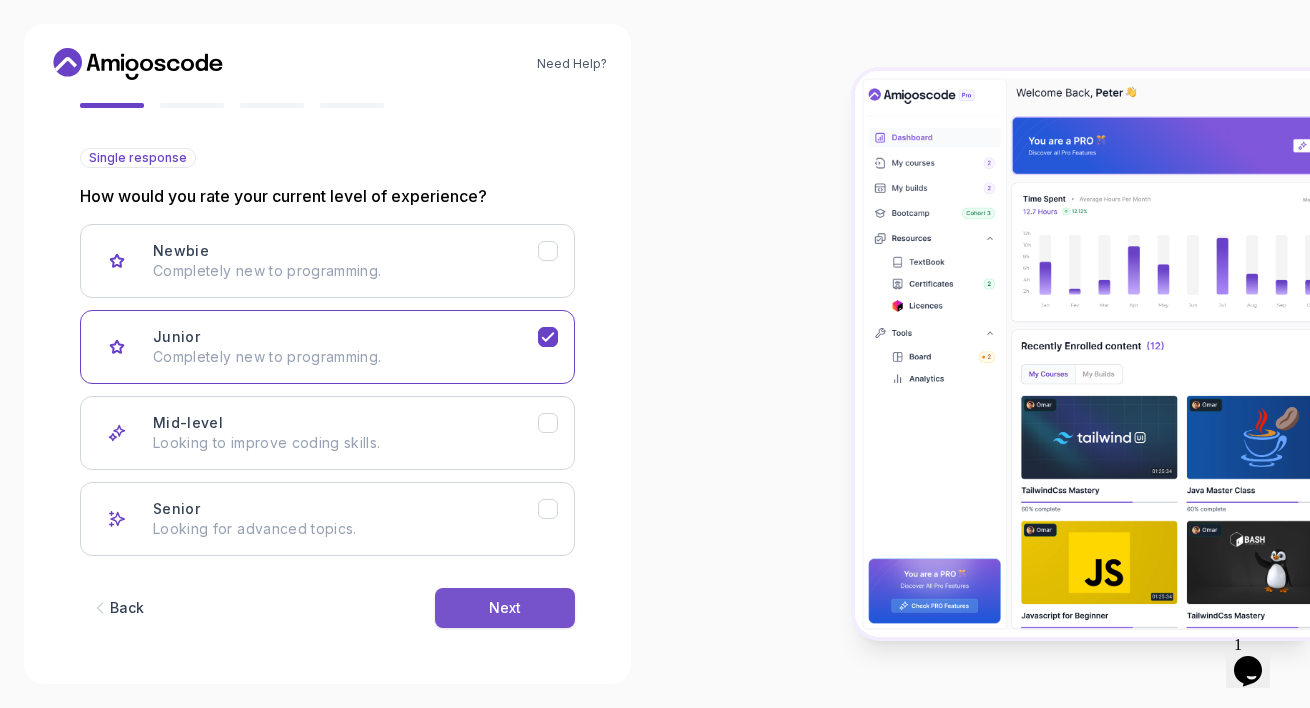 click on "Next" at bounding box center (505, 608) 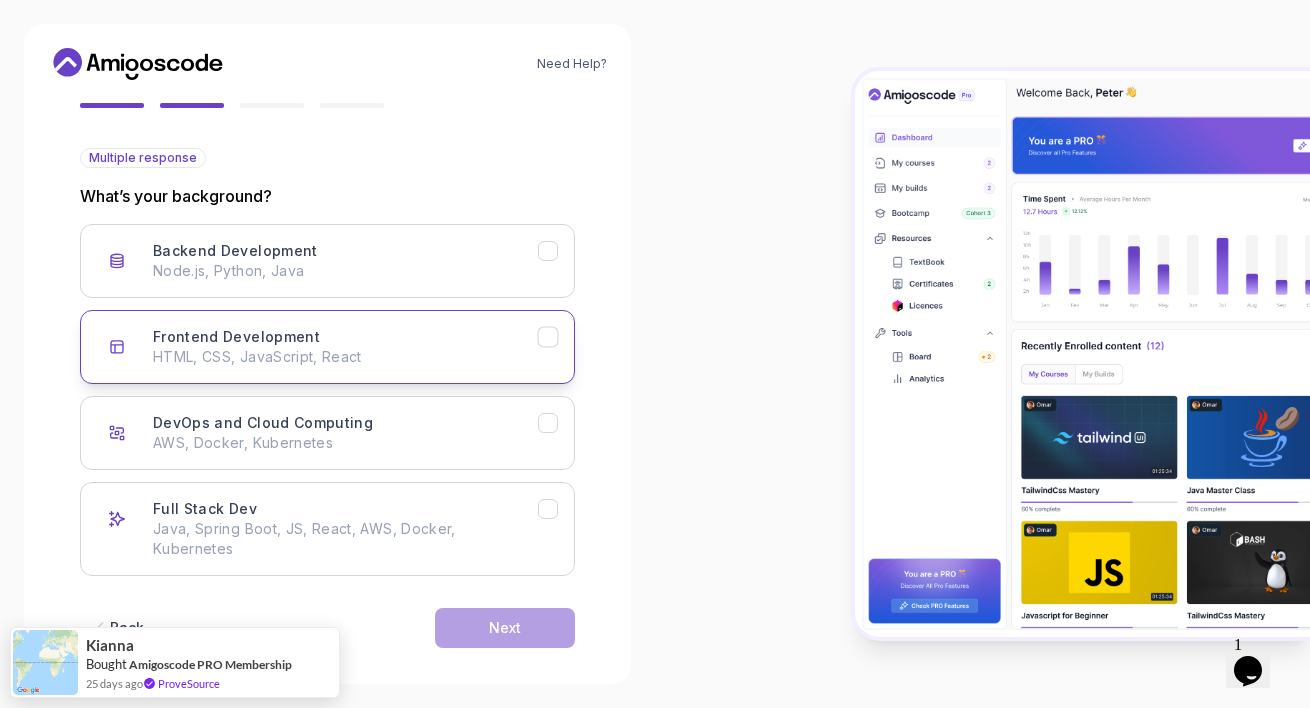 click on "Frontend Development HTML, CSS, JavaScript, React" at bounding box center [327, 347] 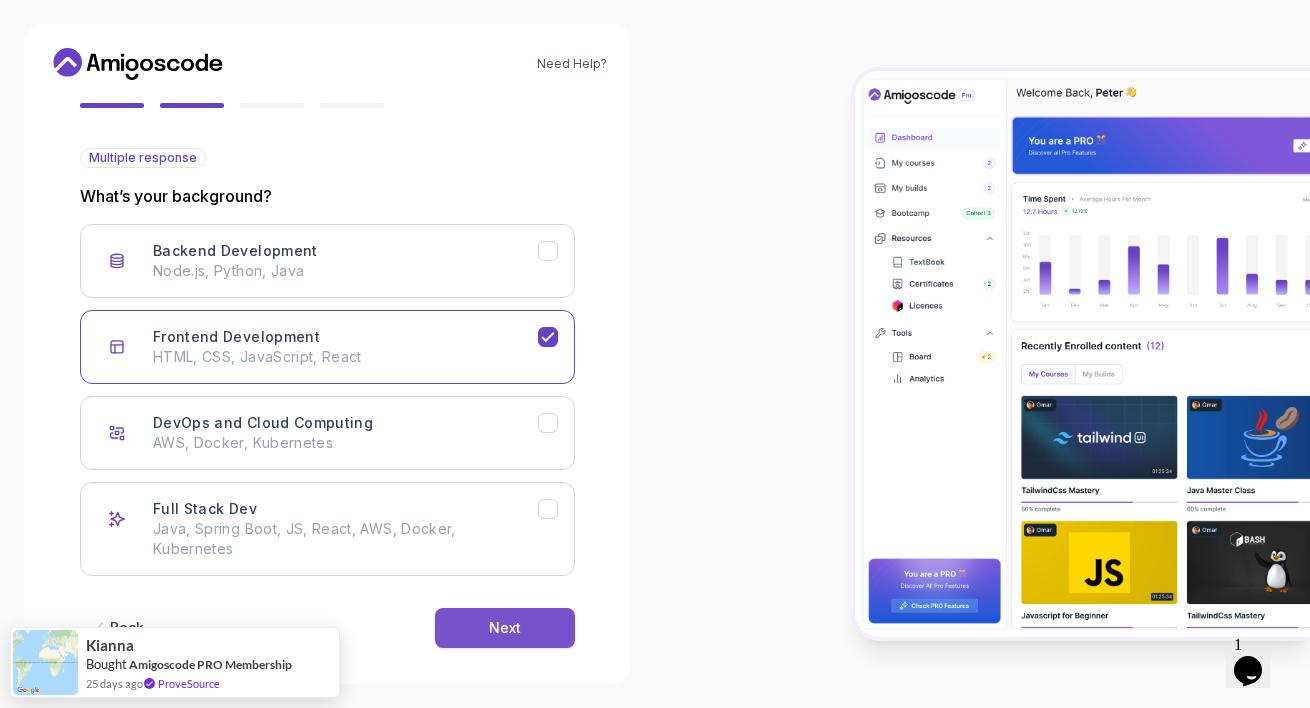 click on "Next" at bounding box center [505, 628] 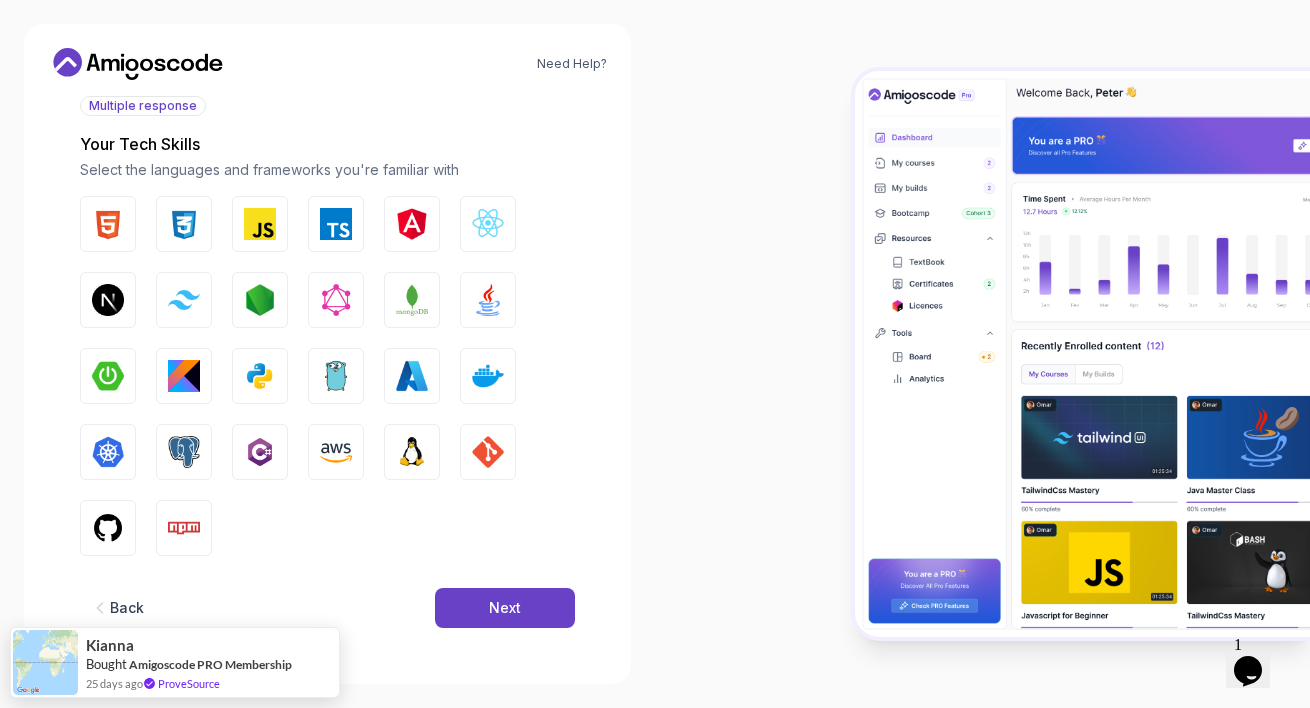 scroll, scrollTop: 241, scrollLeft: 0, axis: vertical 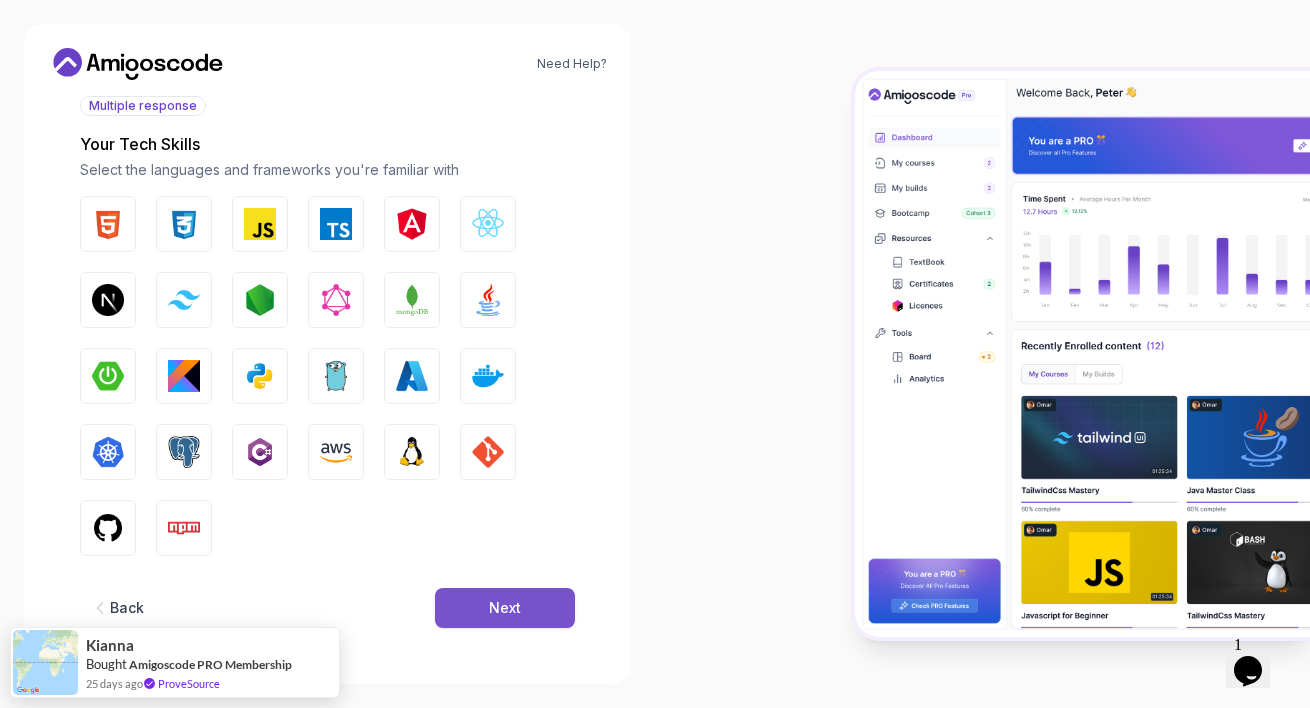 click on "Next" at bounding box center (505, 608) 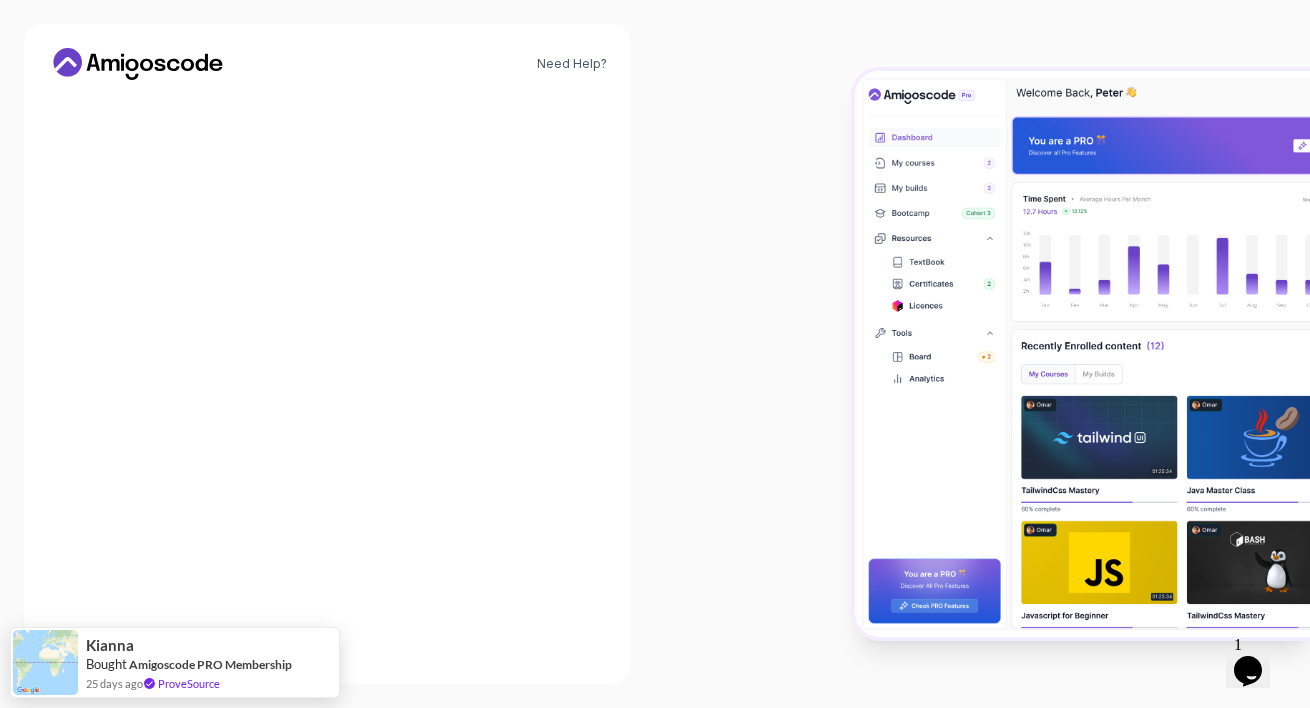 scroll, scrollTop: 201, scrollLeft: 0, axis: vertical 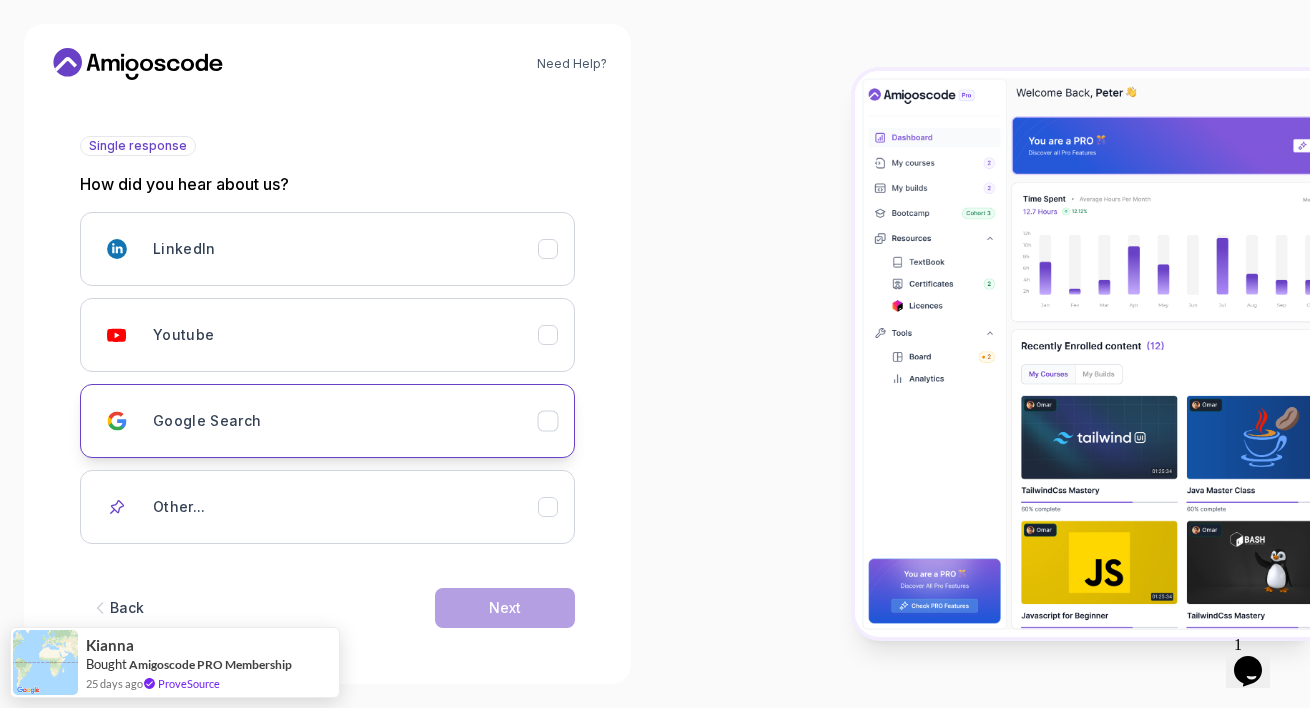 click on "Google Search" at bounding box center (345, 421) 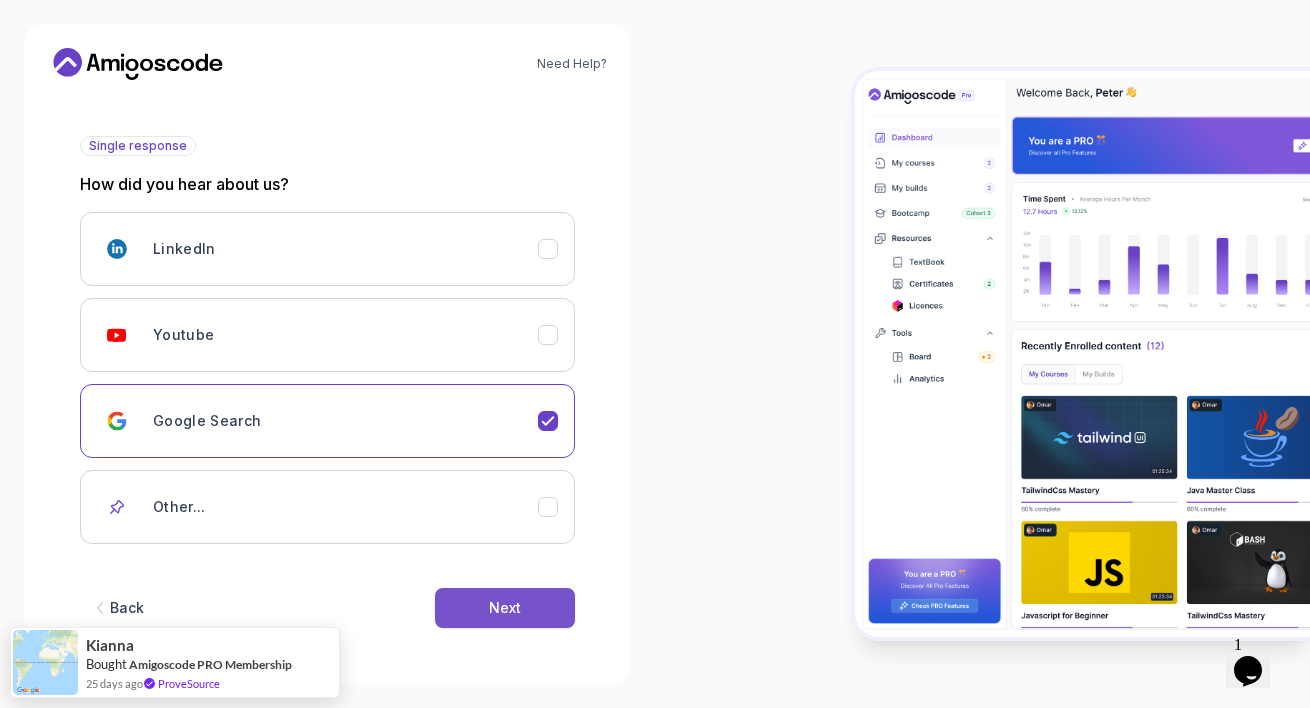 click on "Next" at bounding box center (505, 608) 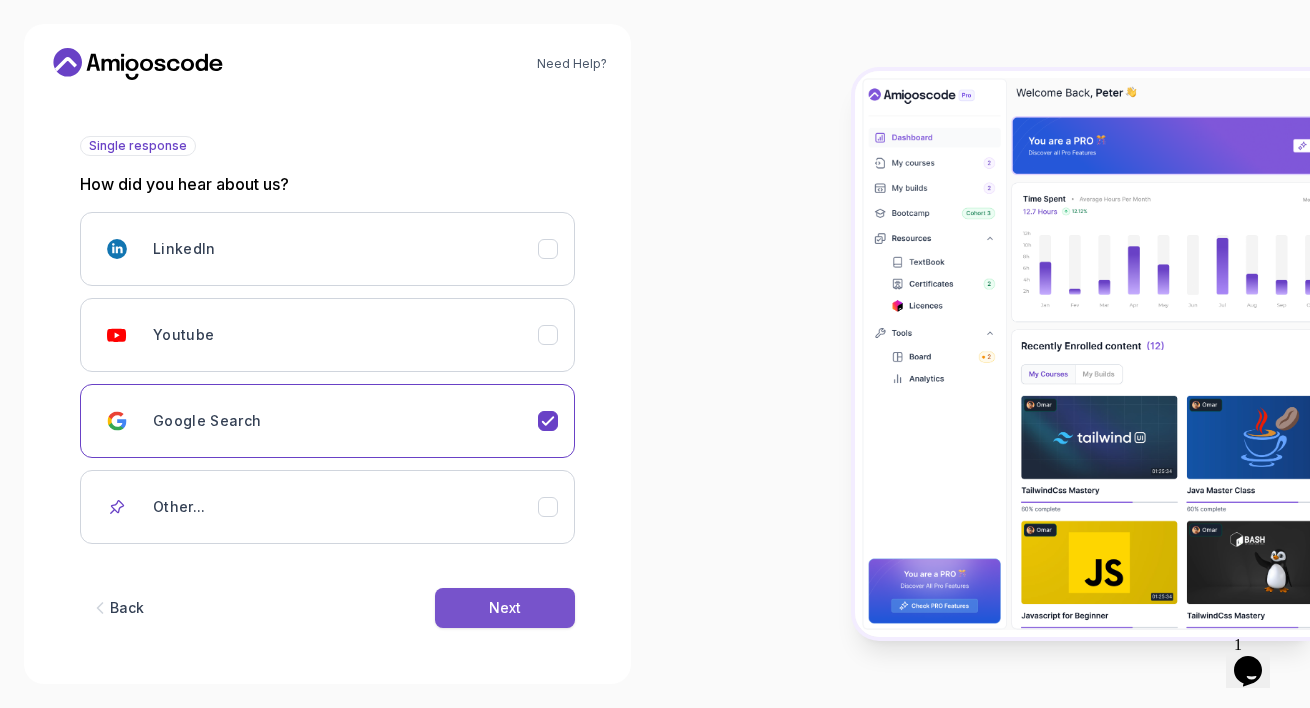 scroll, scrollTop: 0, scrollLeft: 0, axis: both 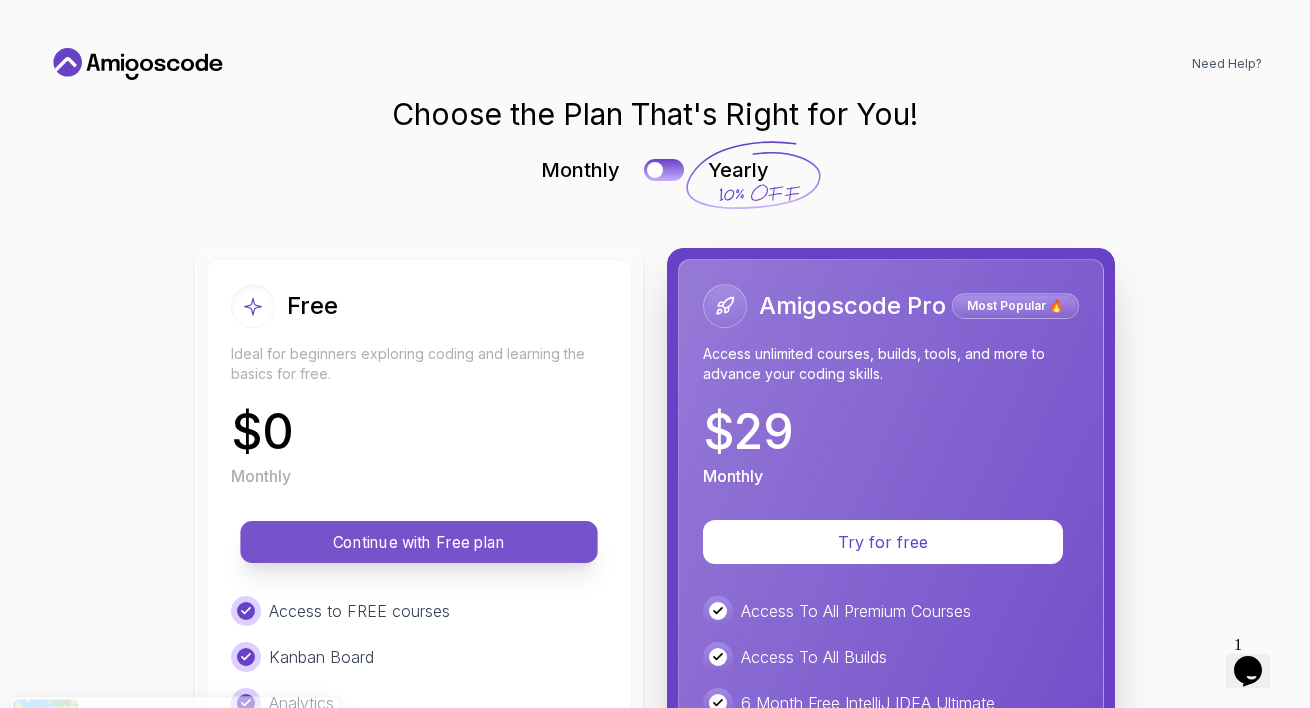 click on "Continue with Free plan" at bounding box center [418, 542] 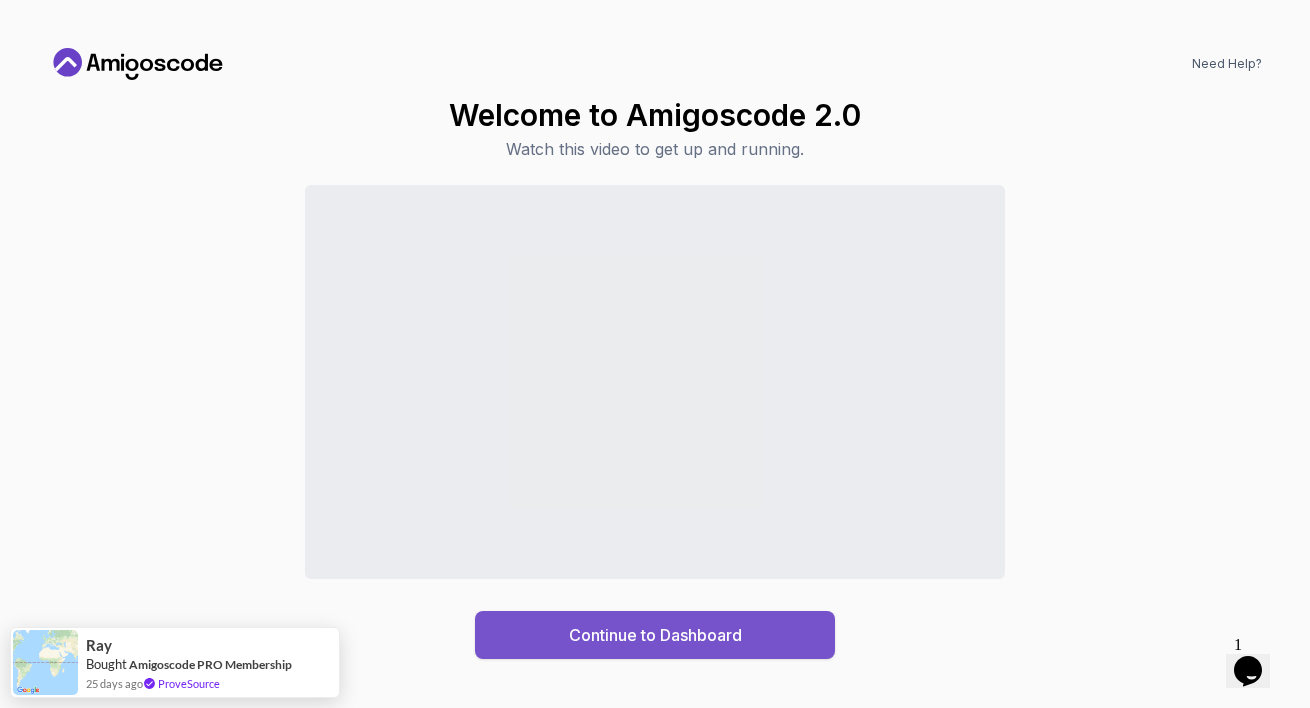 click on "Continue to Dashboard" at bounding box center [655, 635] 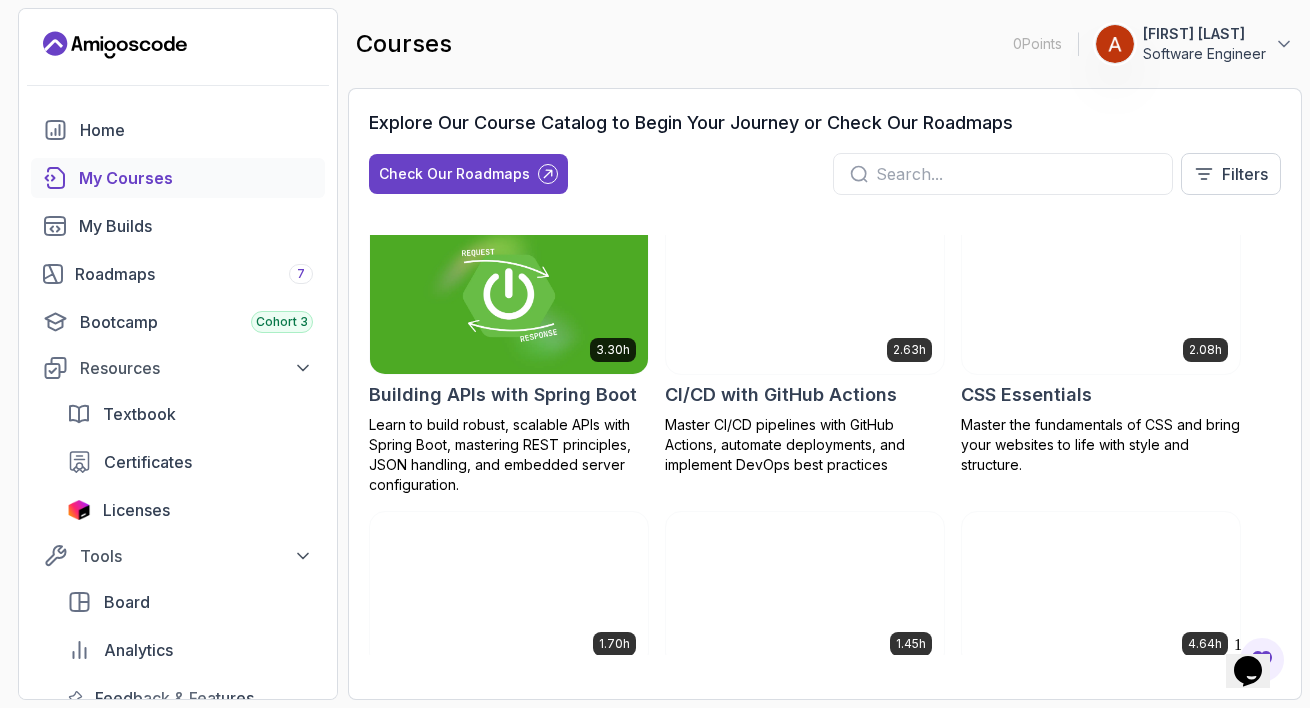 scroll, scrollTop: 344, scrollLeft: 0, axis: vertical 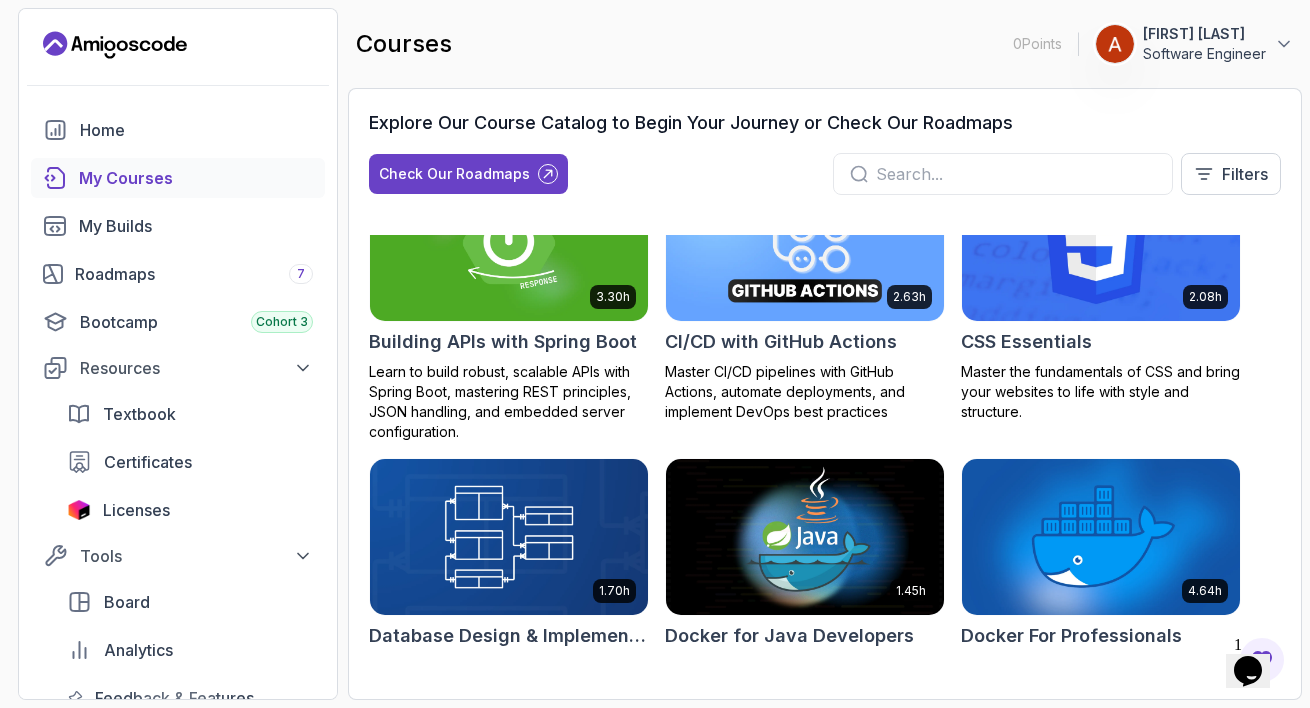 click on "CSS Essentials" at bounding box center (1026, 342) 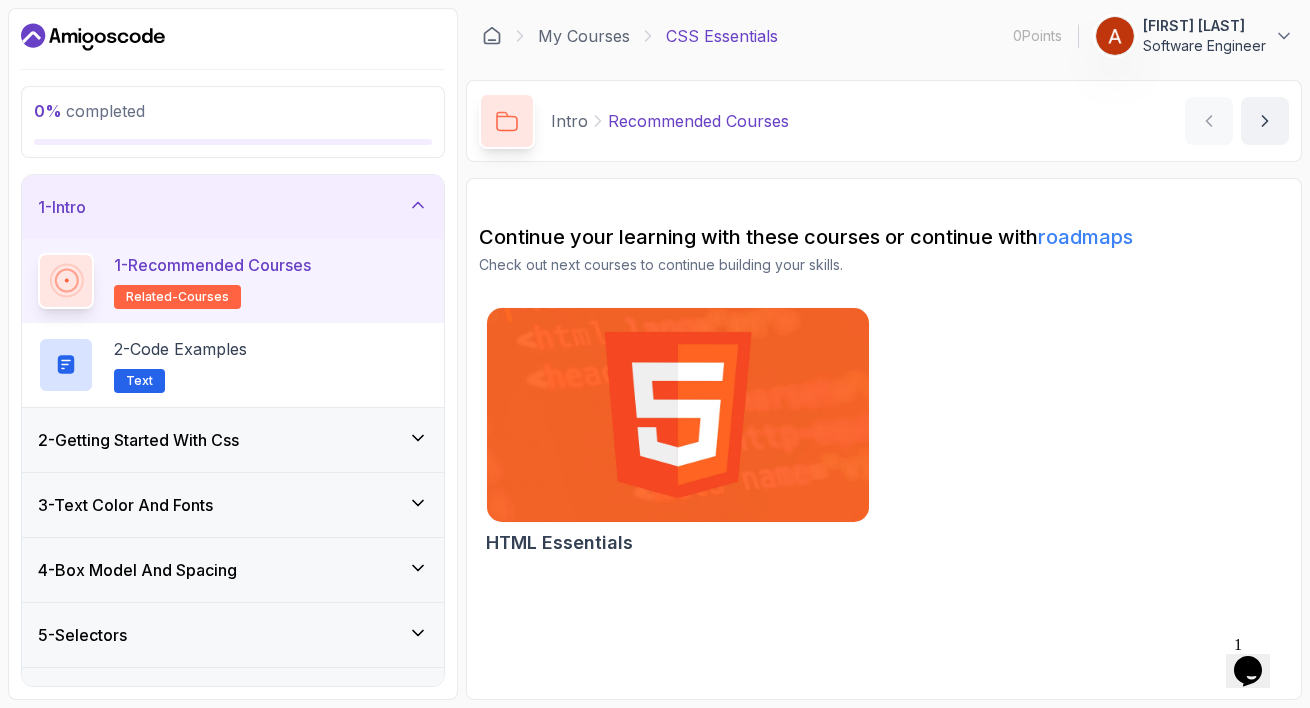 scroll, scrollTop: 0, scrollLeft: 0, axis: both 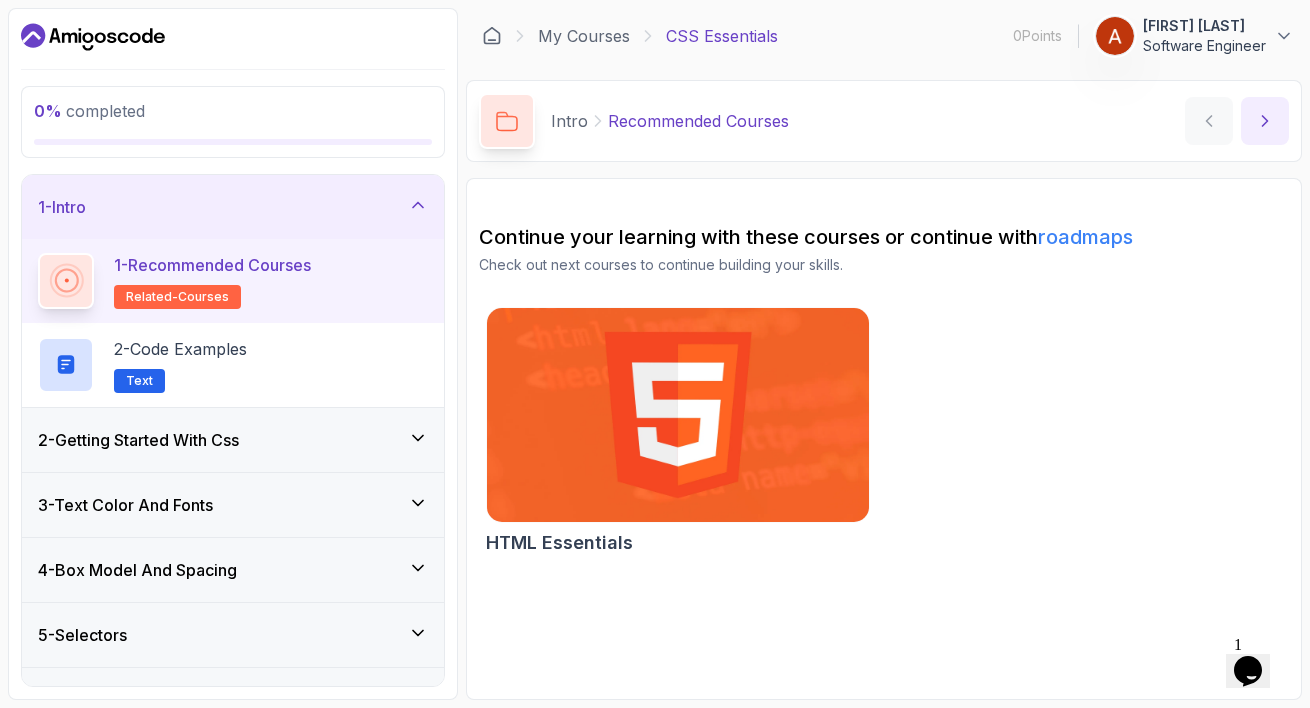 click 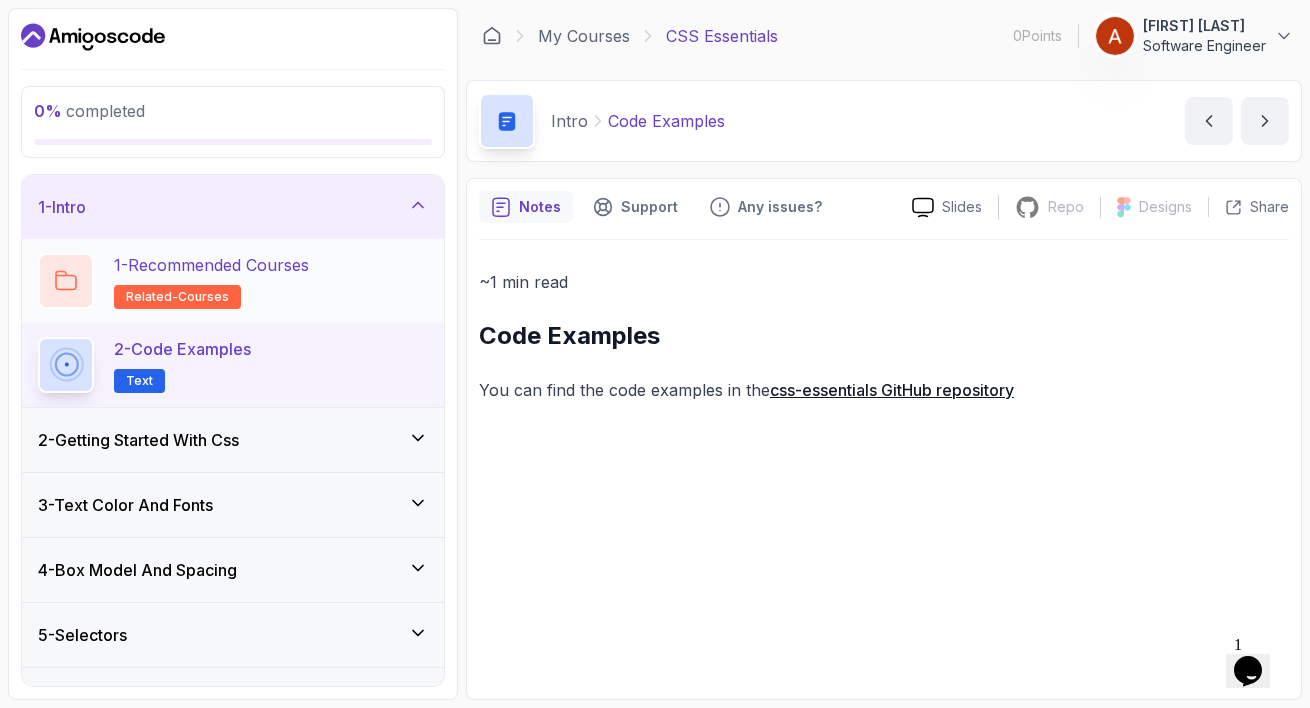 click on "1  -  Recommended Courses related-courses" at bounding box center (211, 281) 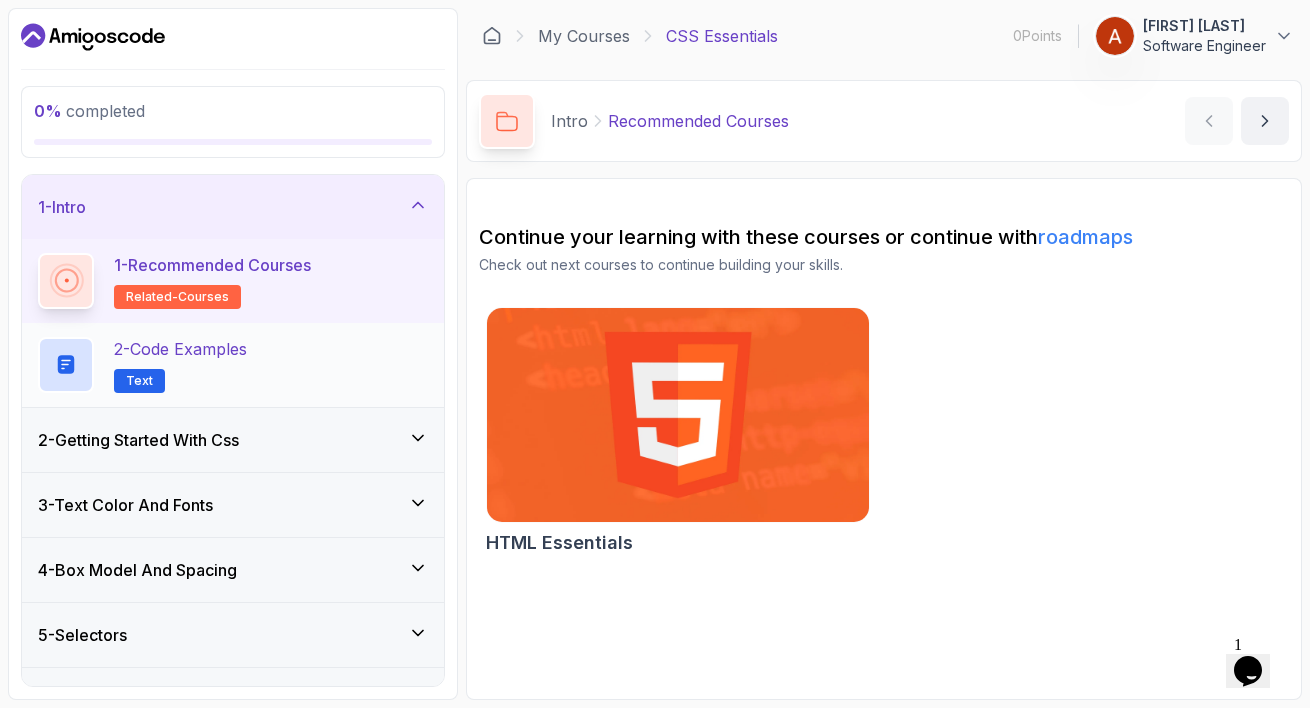 click on "2  -  Code Examples Text" at bounding box center (233, 365) 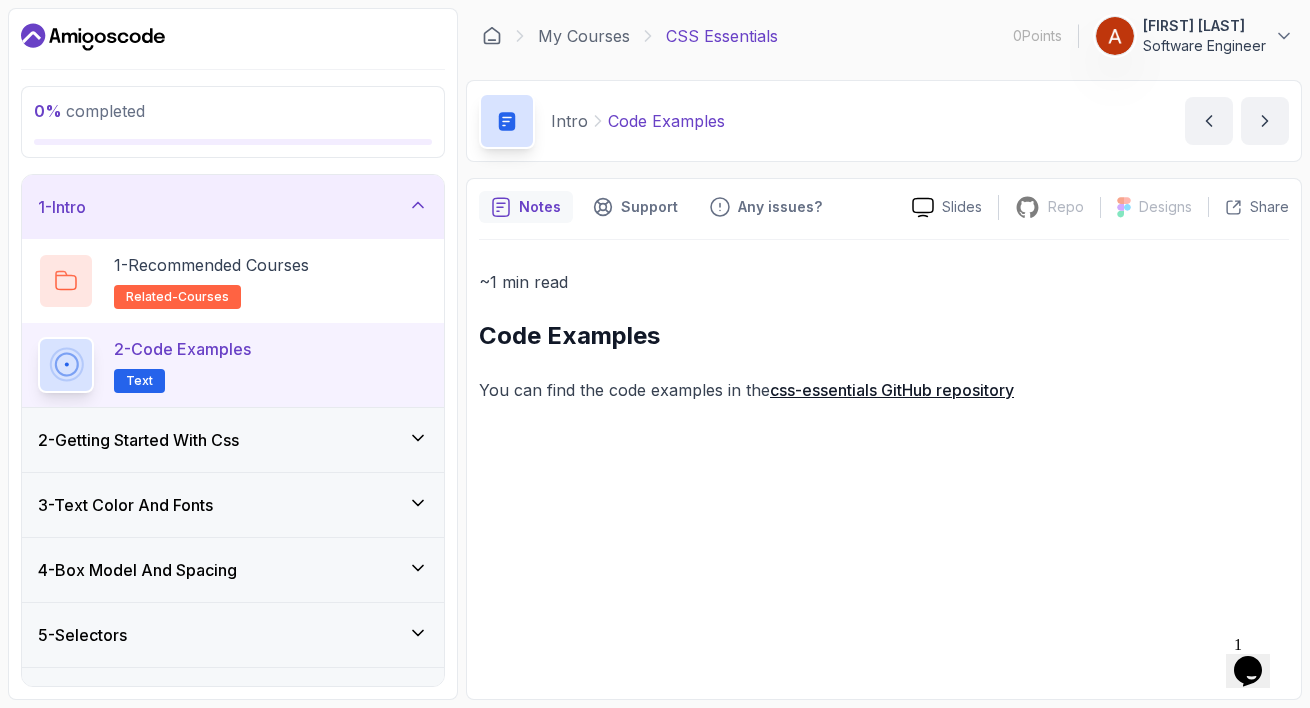 scroll, scrollTop: 0, scrollLeft: 0, axis: both 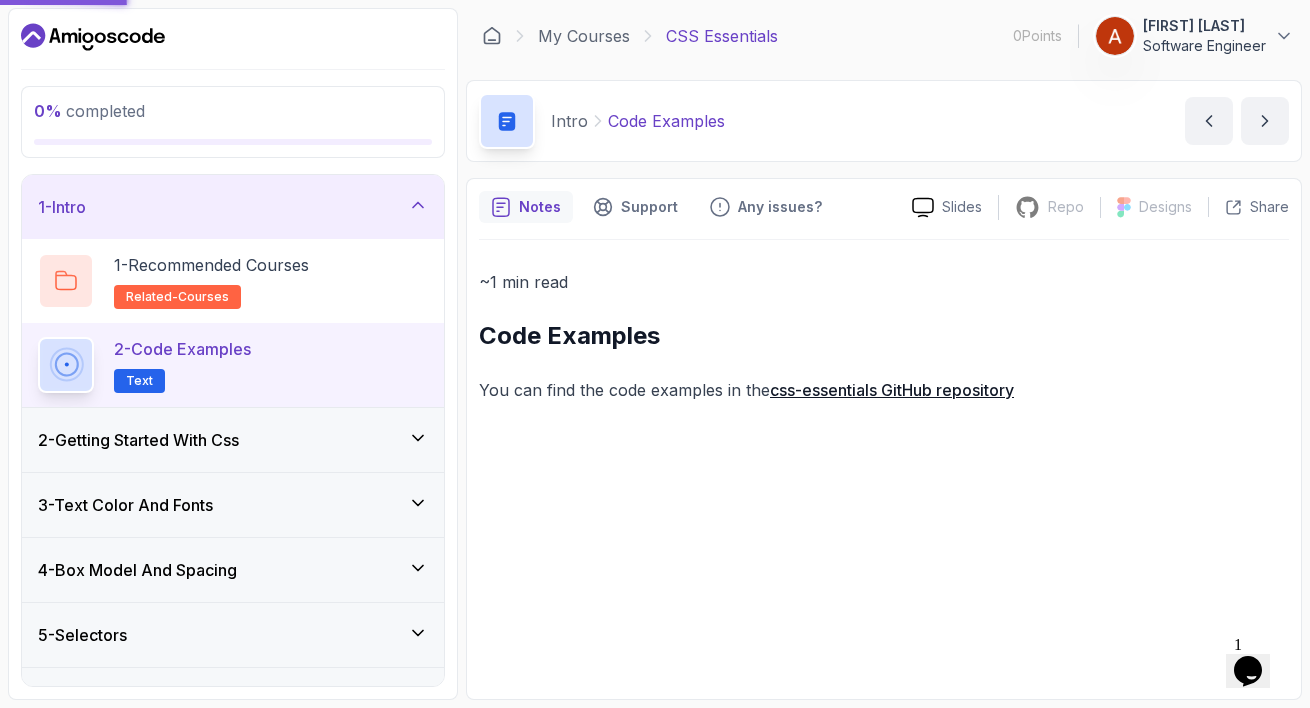 click on "2  -  Getting Started With Css" at bounding box center [233, 440] 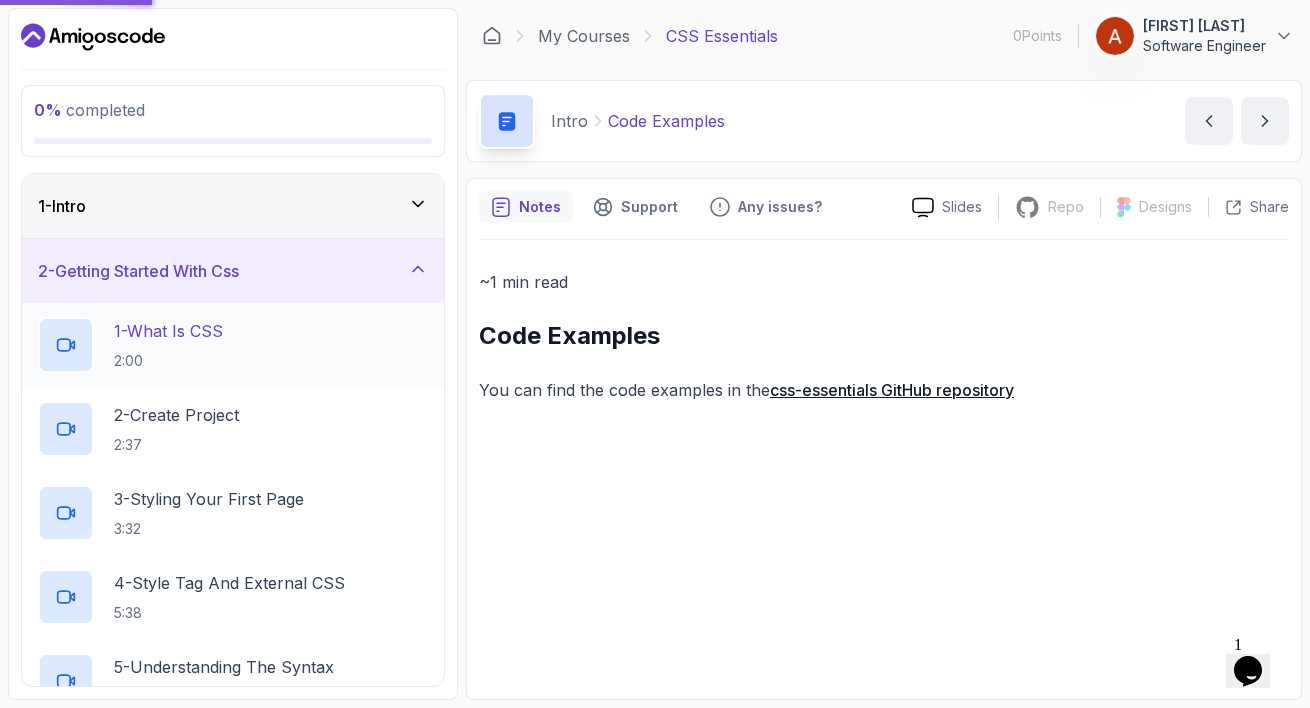 click on "1  -  What Is CSS 2:00" at bounding box center (233, 345) 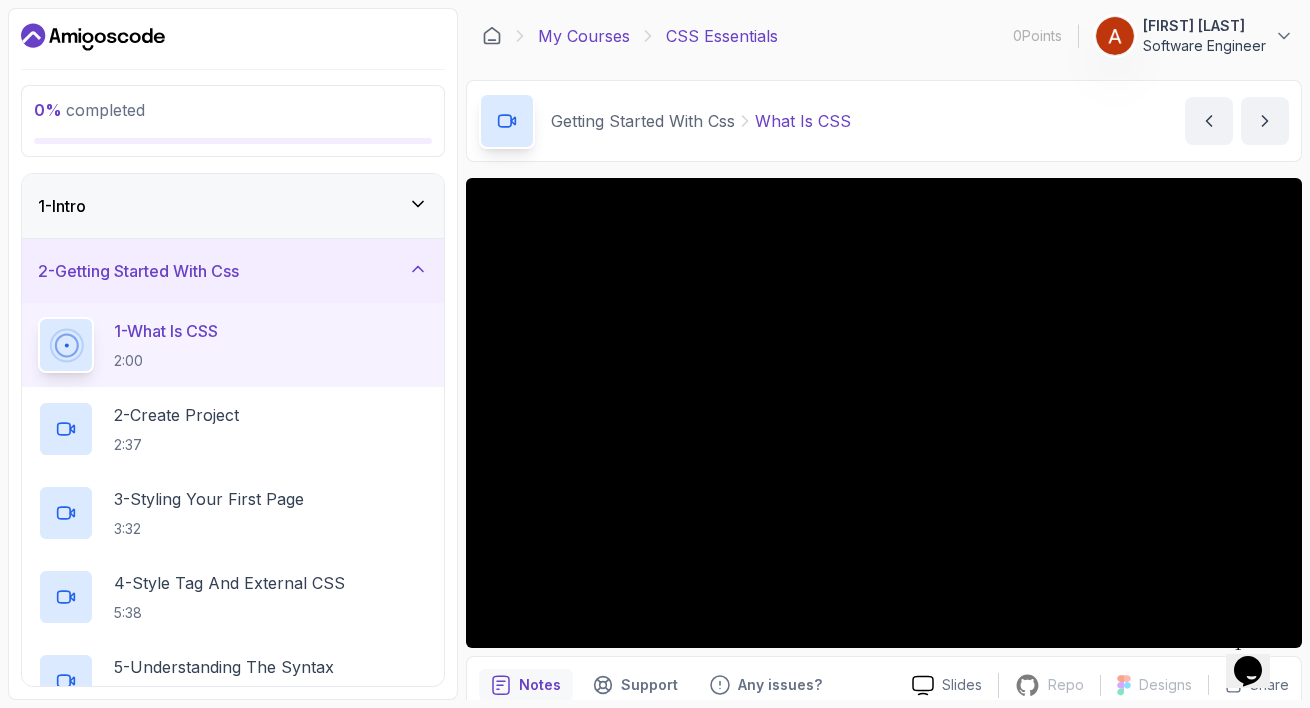click on "My Courses" at bounding box center (584, 36) 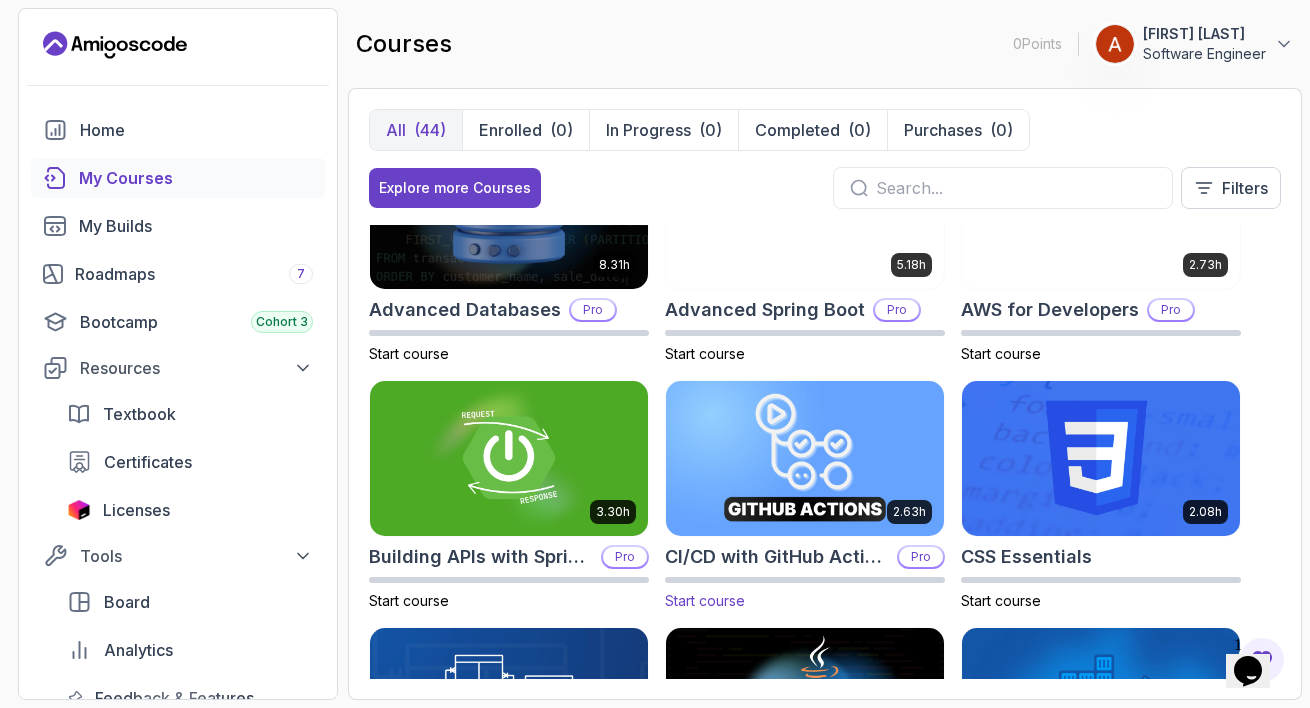 scroll, scrollTop: 100, scrollLeft: 0, axis: vertical 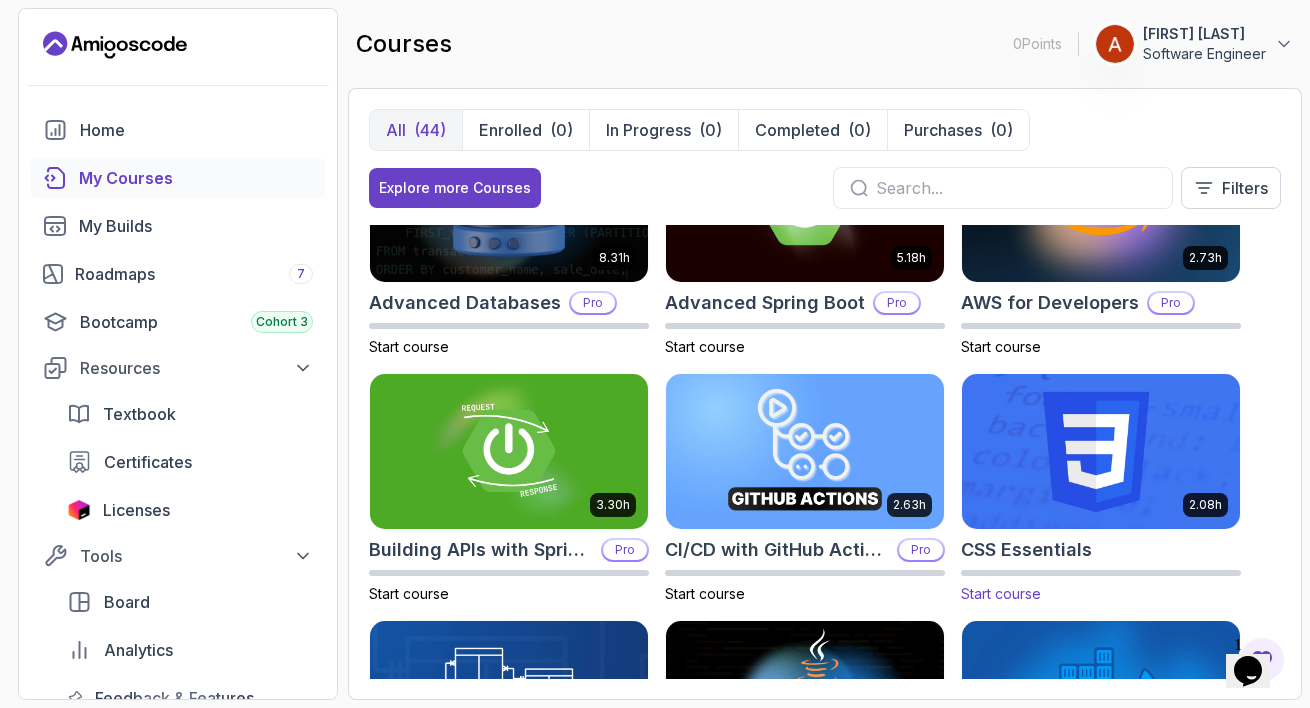 click on "Start course" at bounding box center (1001, 593) 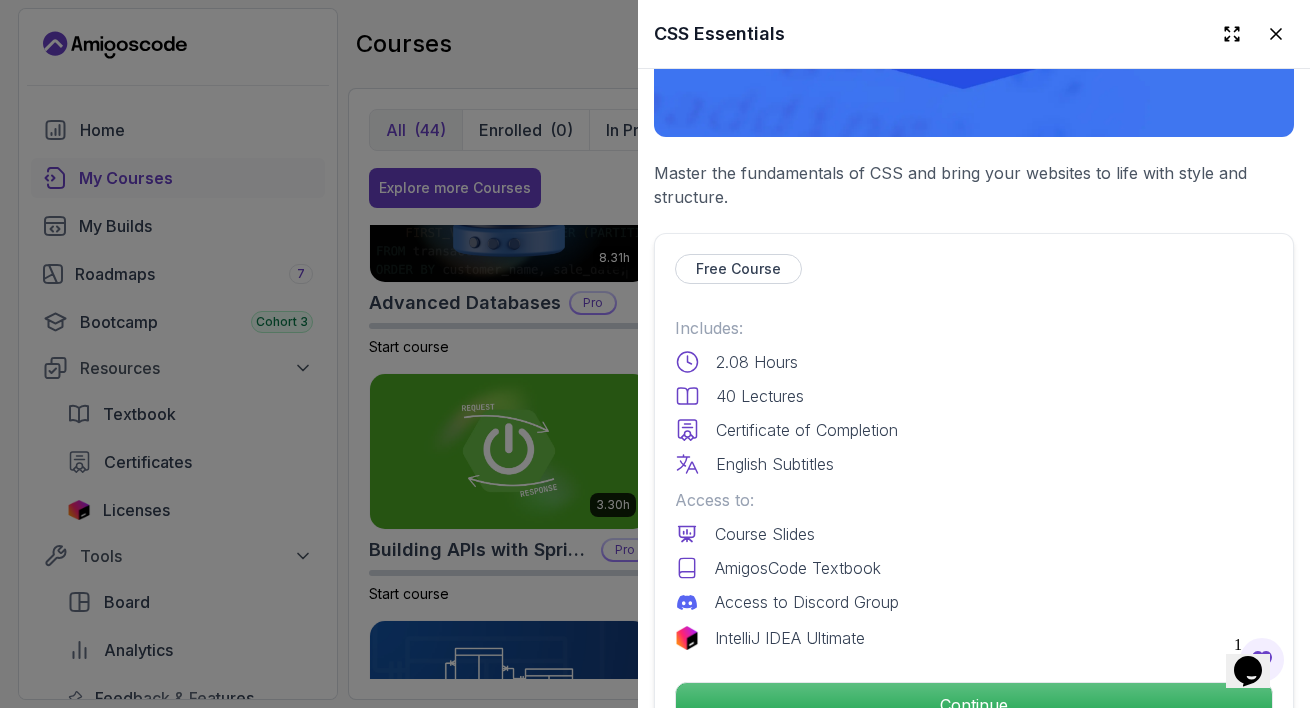 scroll, scrollTop: 553, scrollLeft: 0, axis: vertical 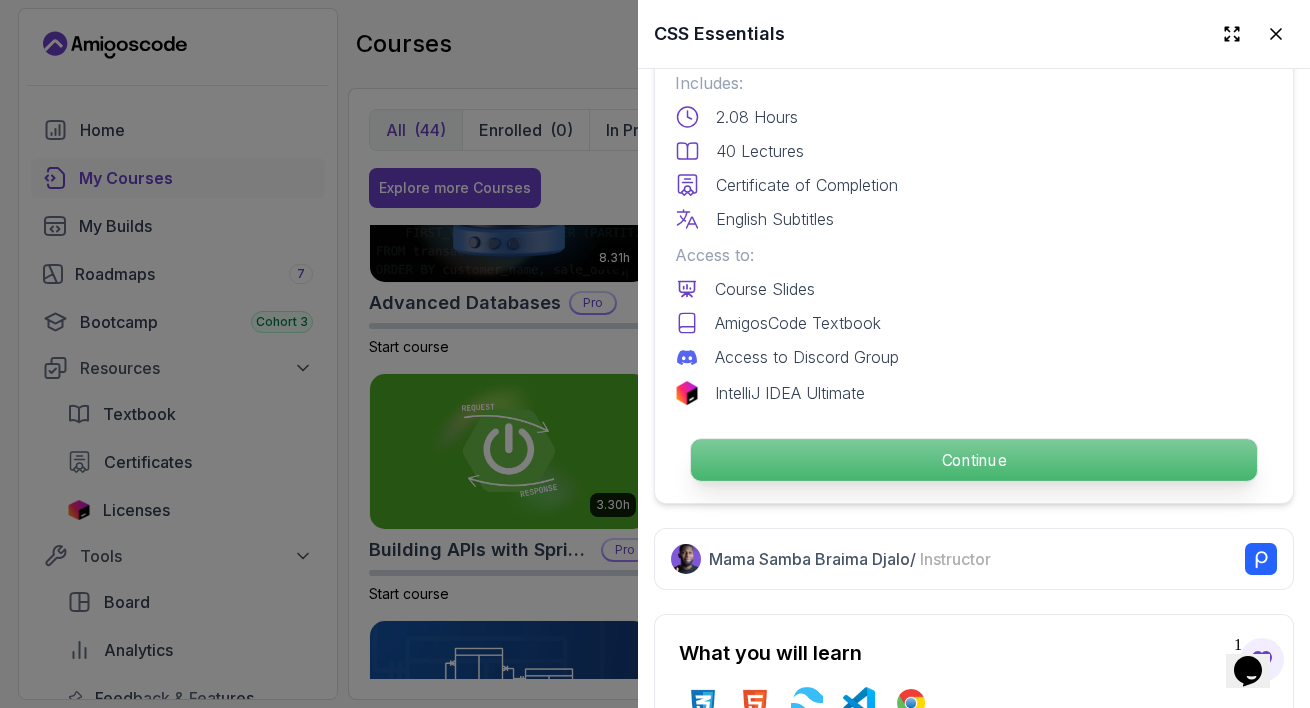 click on "Continue" at bounding box center [974, 460] 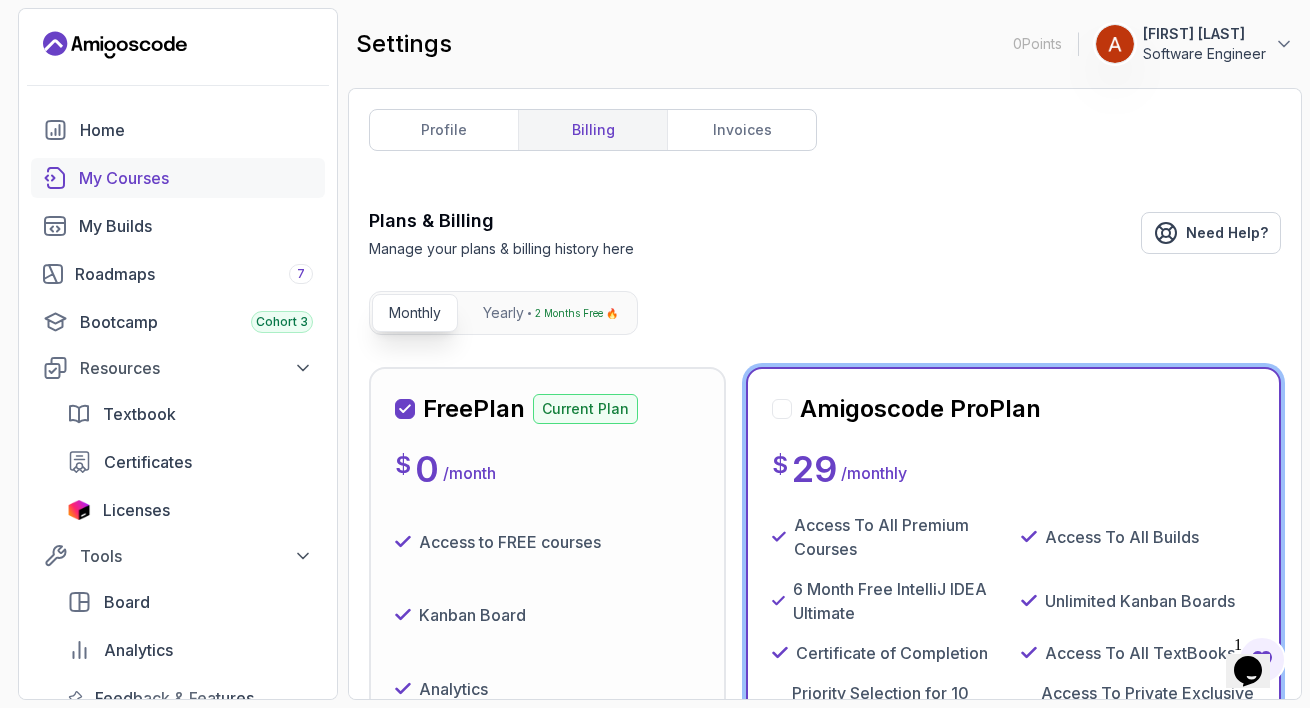 click on "My Courses" at bounding box center (196, 178) 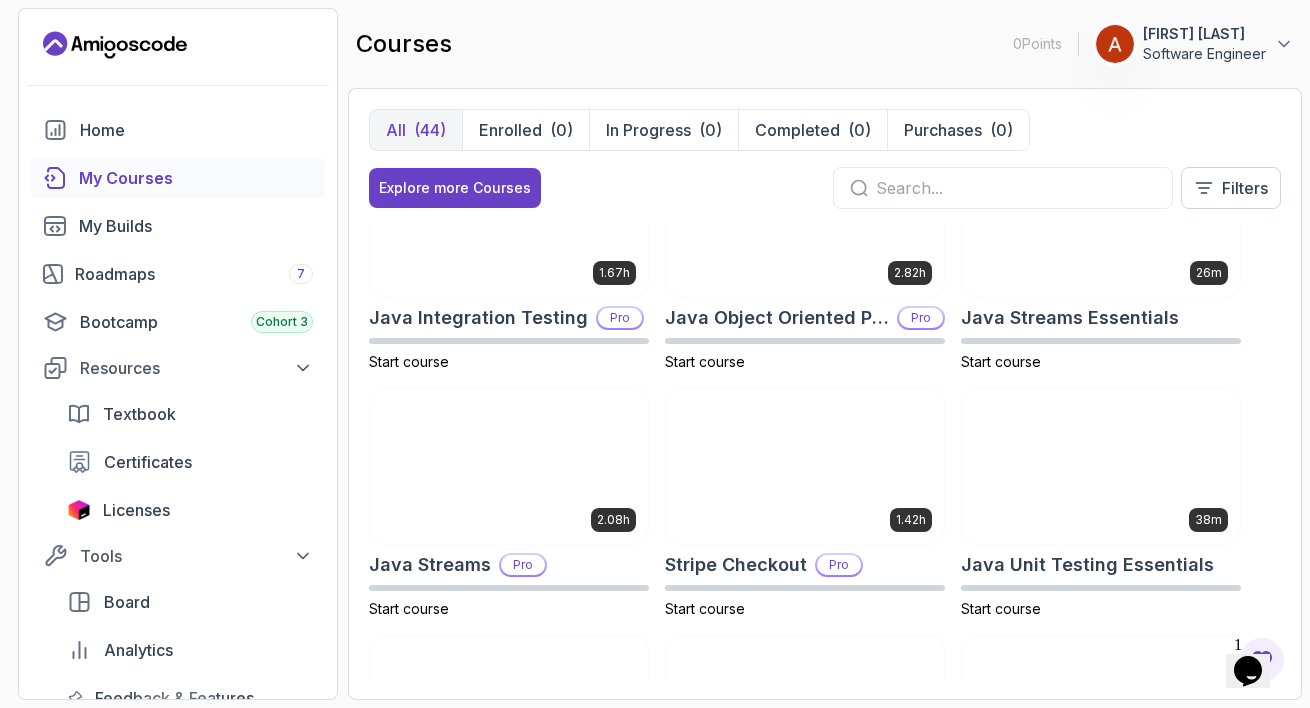 scroll, scrollTop: 1571, scrollLeft: 0, axis: vertical 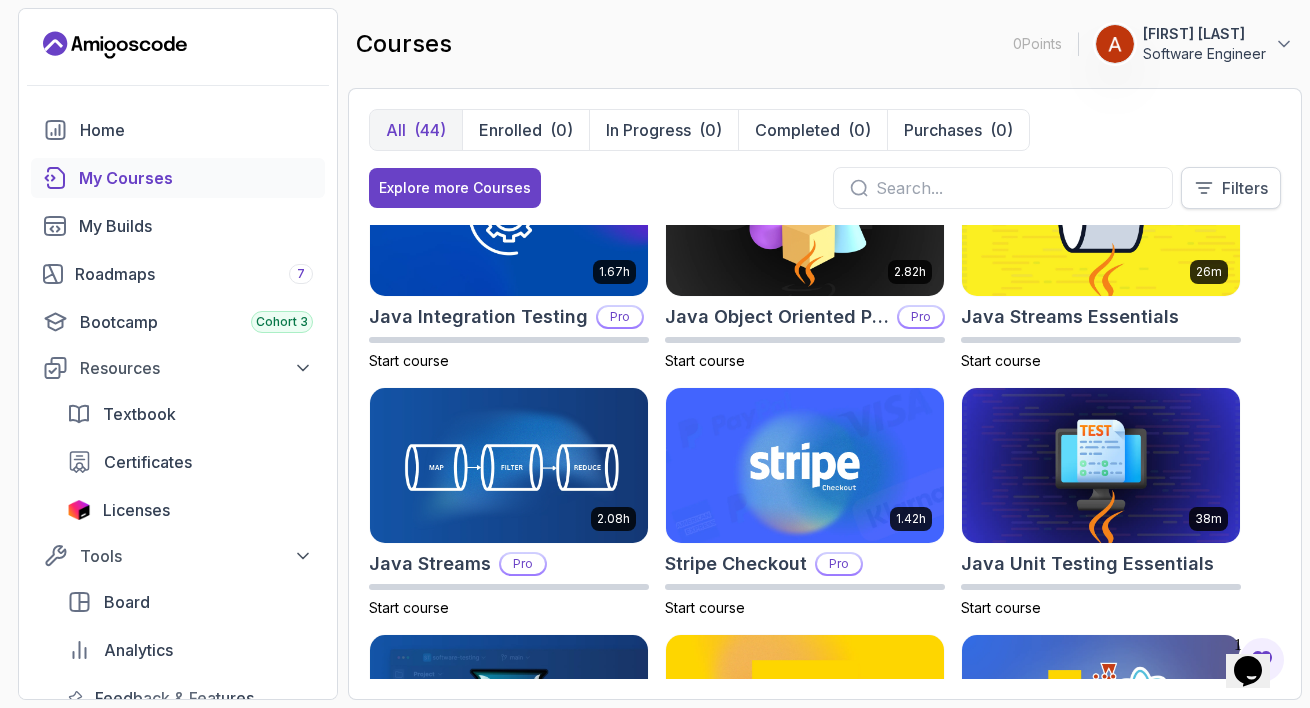 click on "Filters" at bounding box center (1245, 188) 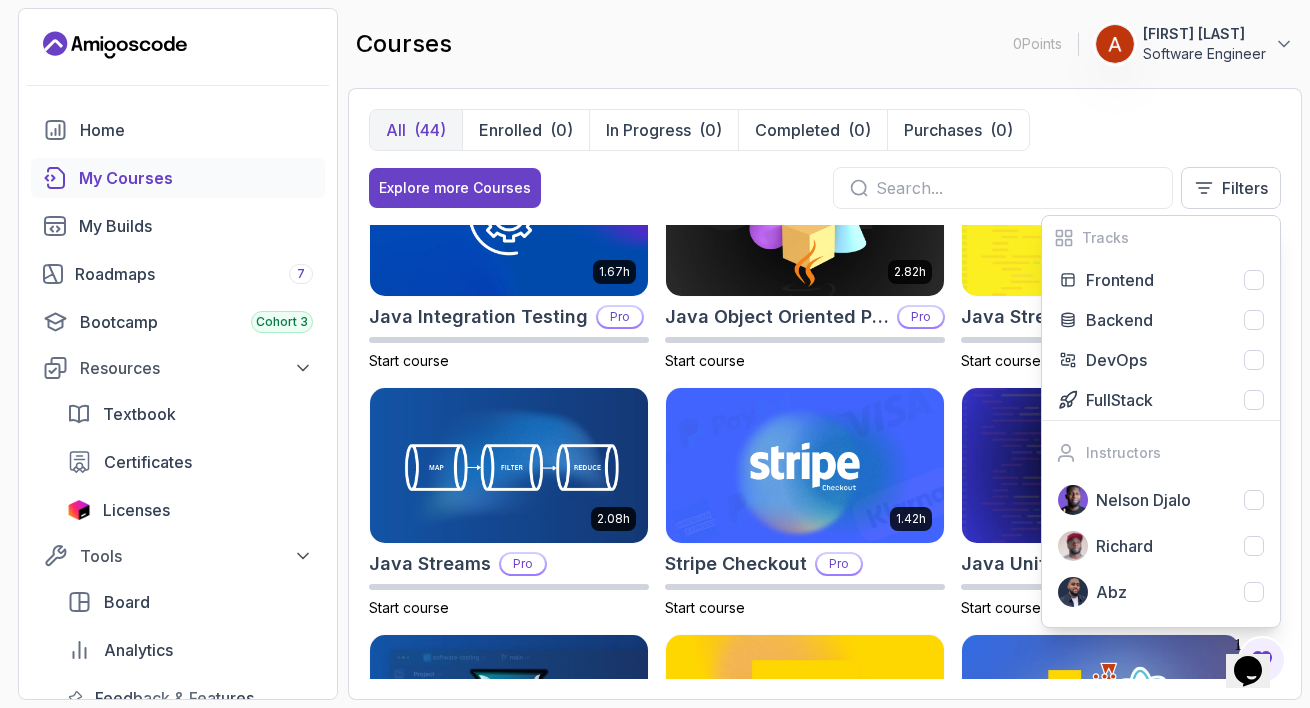 scroll, scrollTop: 0, scrollLeft: 0, axis: both 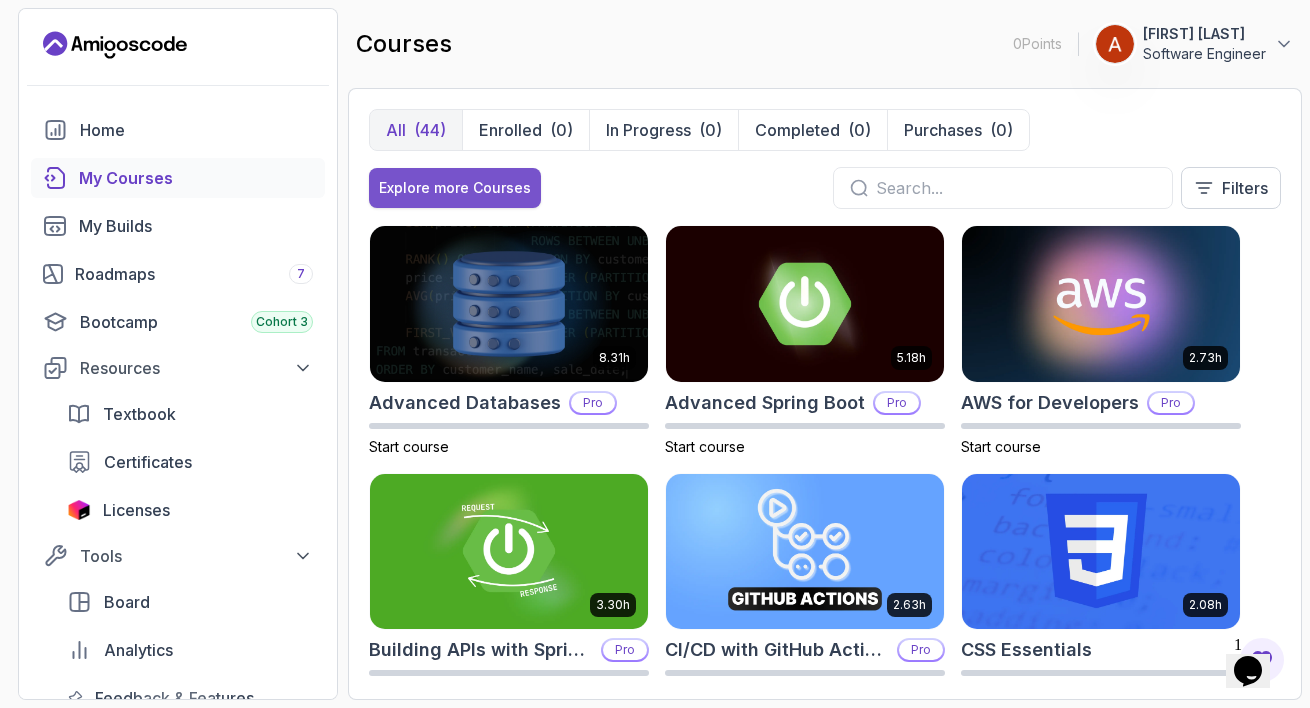 click on "Explore more Courses" at bounding box center (455, 188) 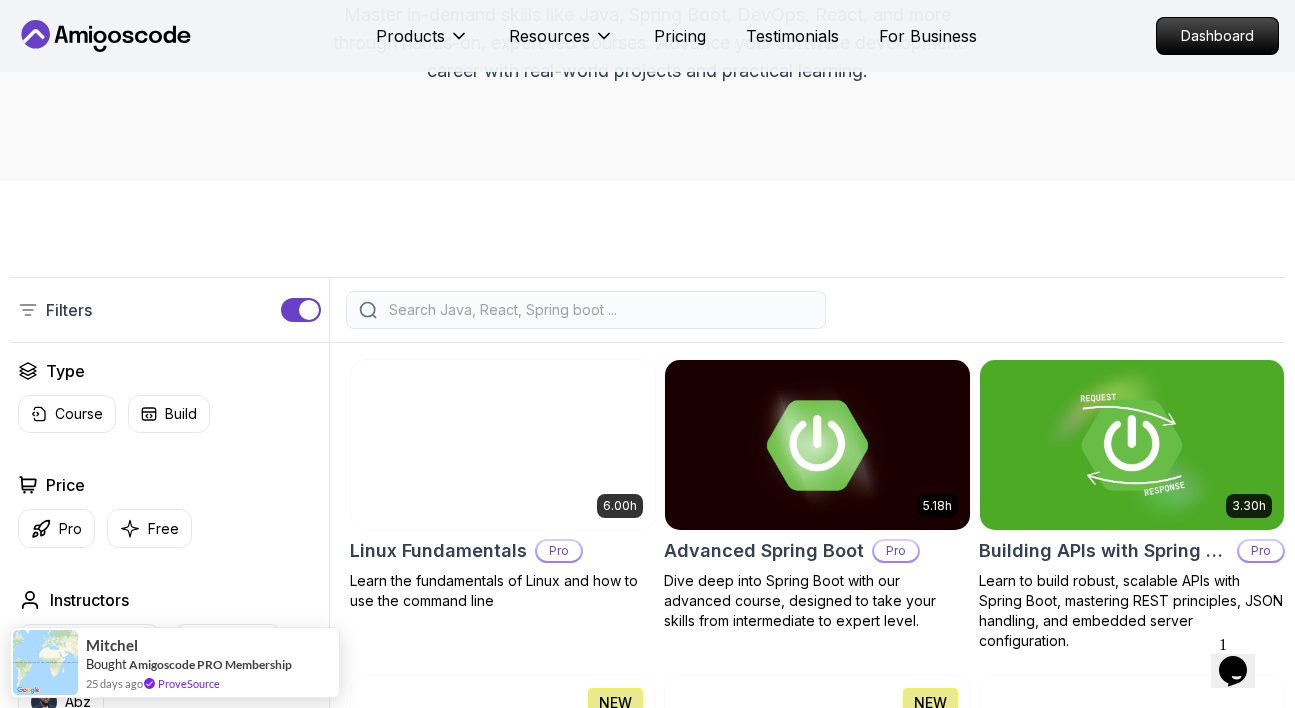 scroll, scrollTop: 318, scrollLeft: 0, axis: vertical 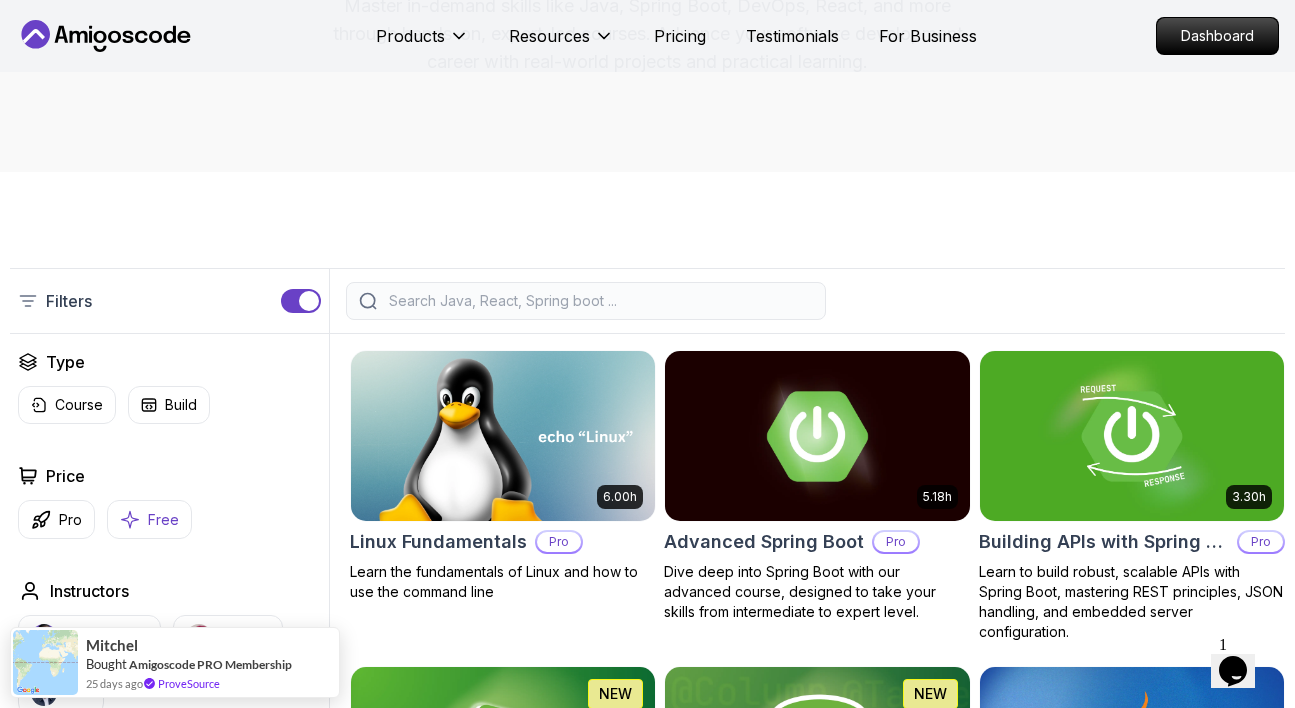 click on "Free" at bounding box center [163, 520] 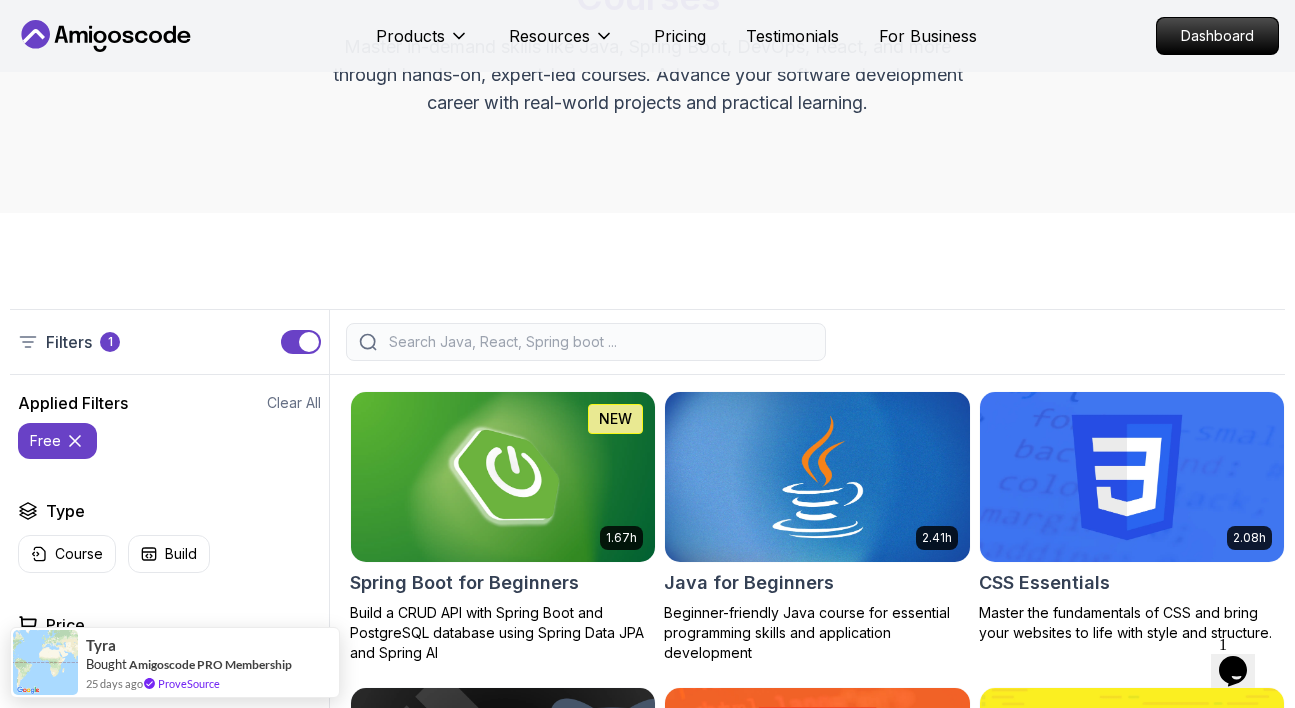 scroll, scrollTop: 331, scrollLeft: 0, axis: vertical 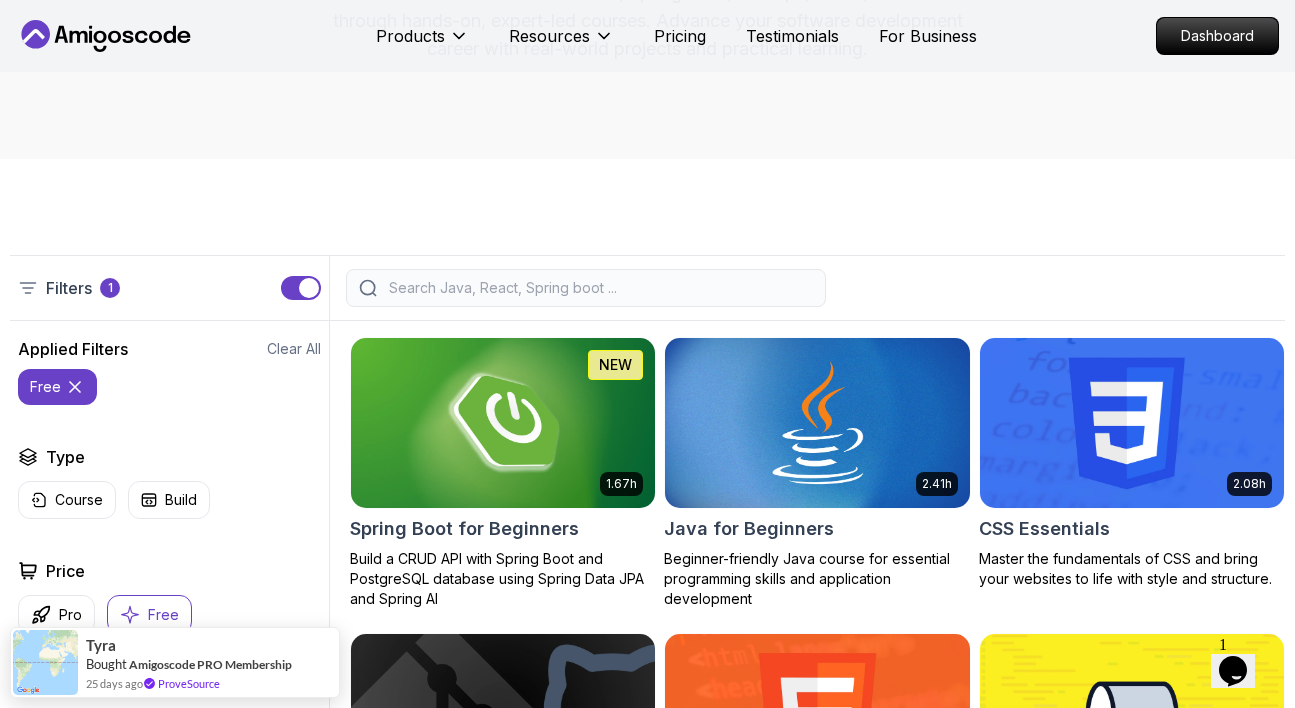 click at bounding box center (1132, 423) 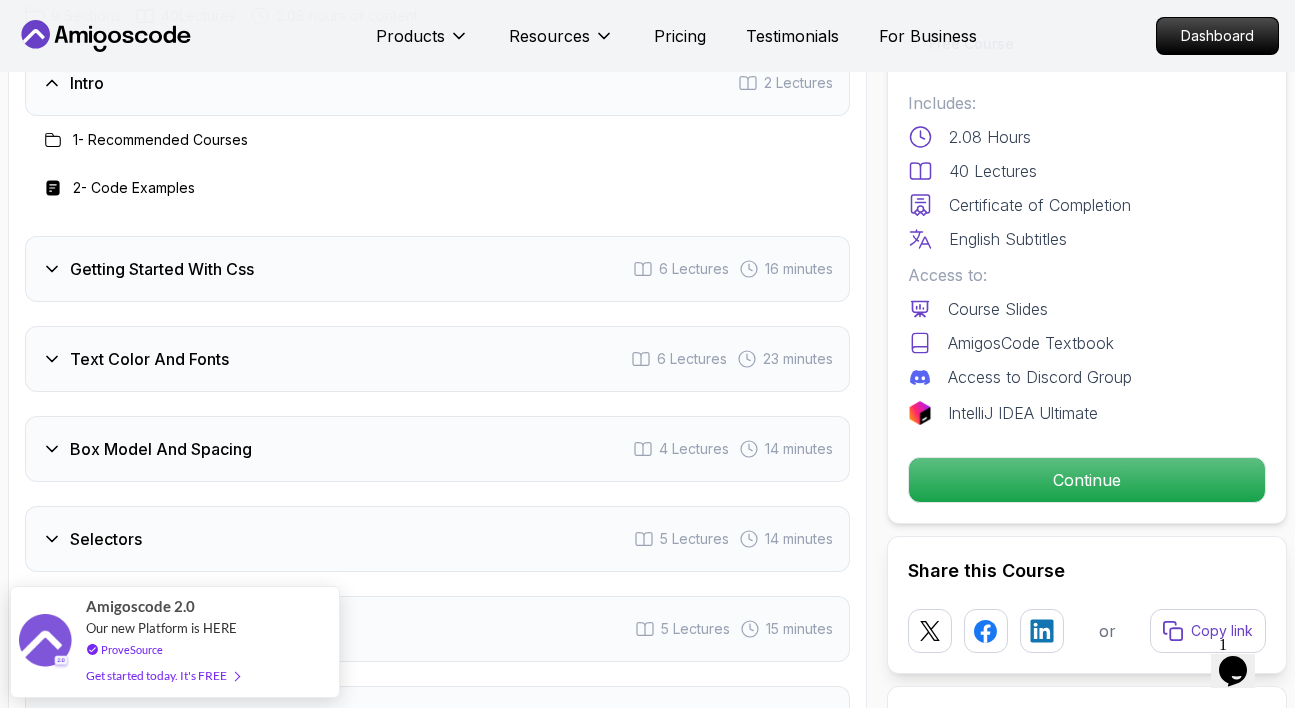 scroll, scrollTop: 3175, scrollLeft: 0, axis: vertical 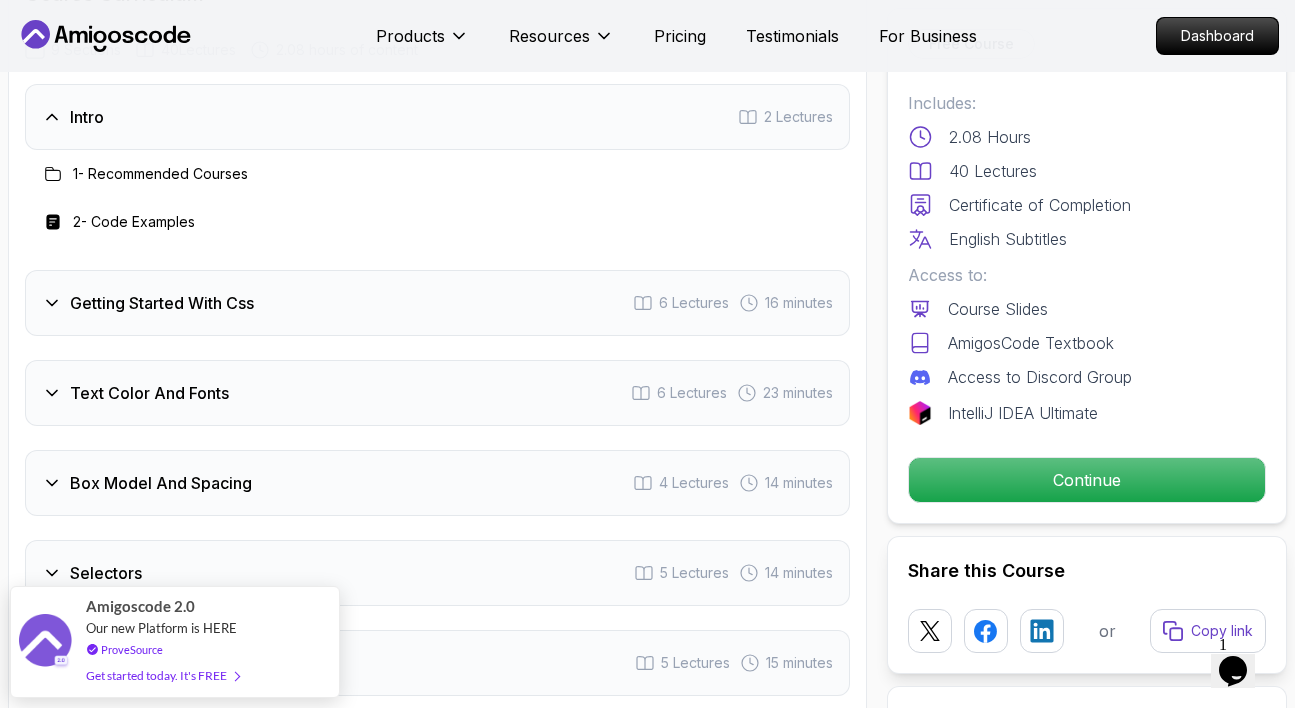 click on "1  -   Recommended Courses" at bounding box center [160, 174] 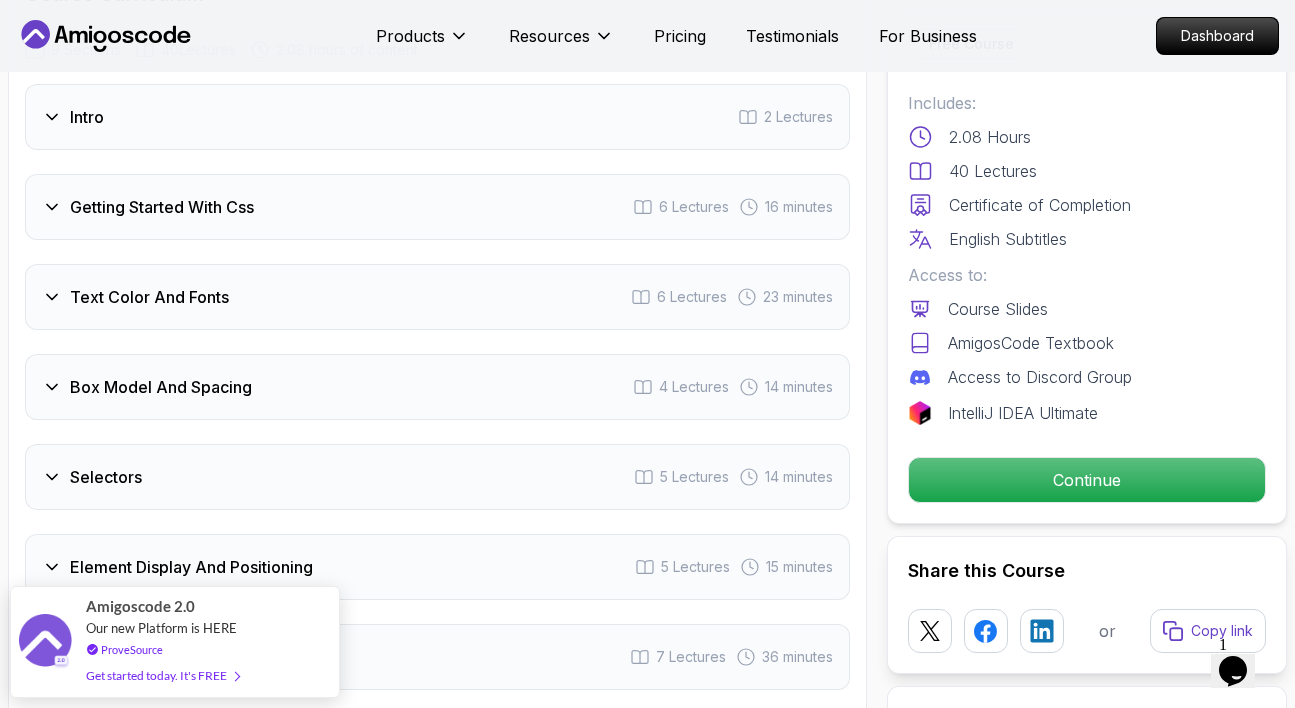 click on "Intro 2   Lectures" at bounding box center (437, 117) 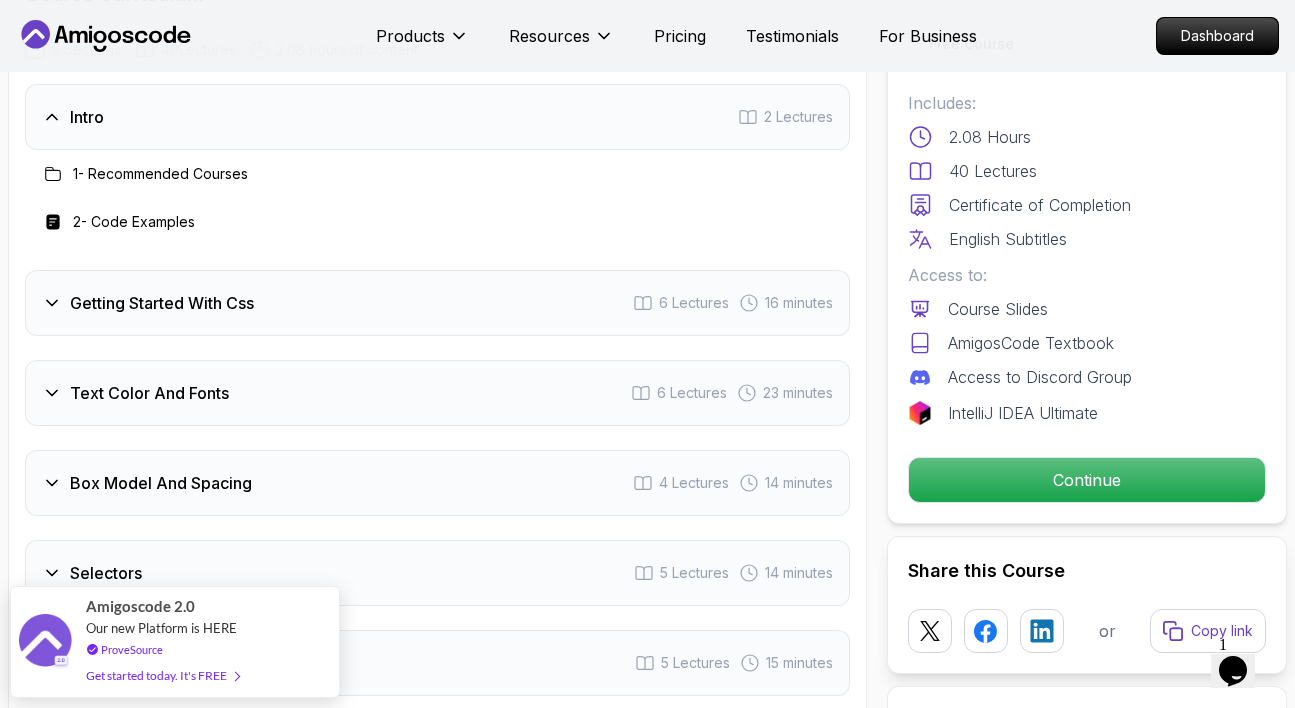 click on "Getting Started With Css" at bounding box center (162, 303) 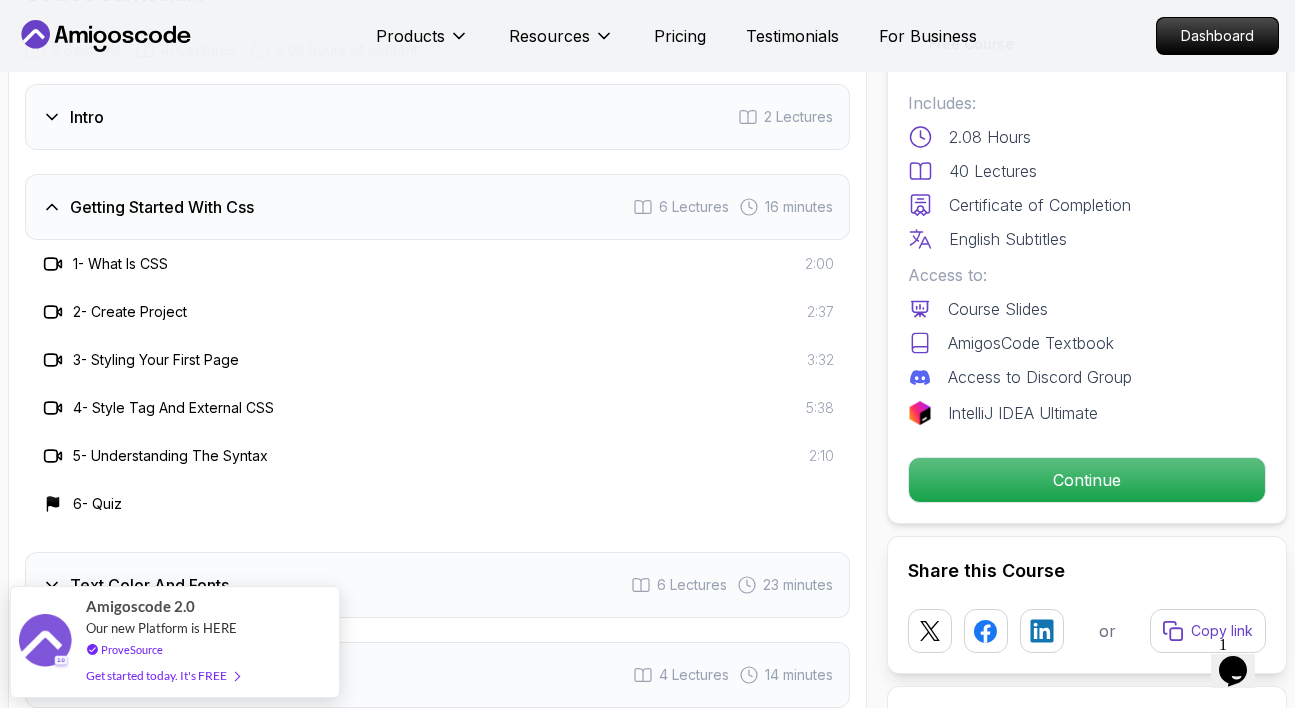 click on "1  -   What Is CSS" at bounding box center (120, 264) 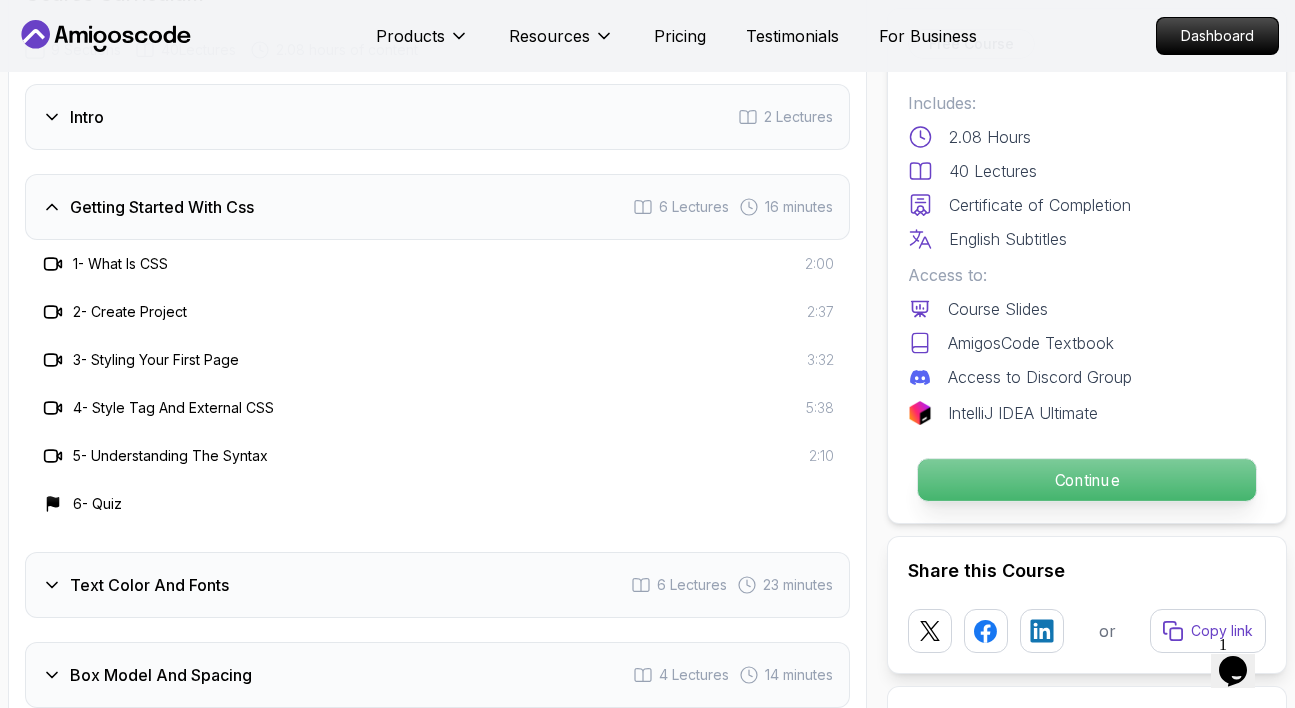 click on "Continue" at bounding box center (1087, 480) 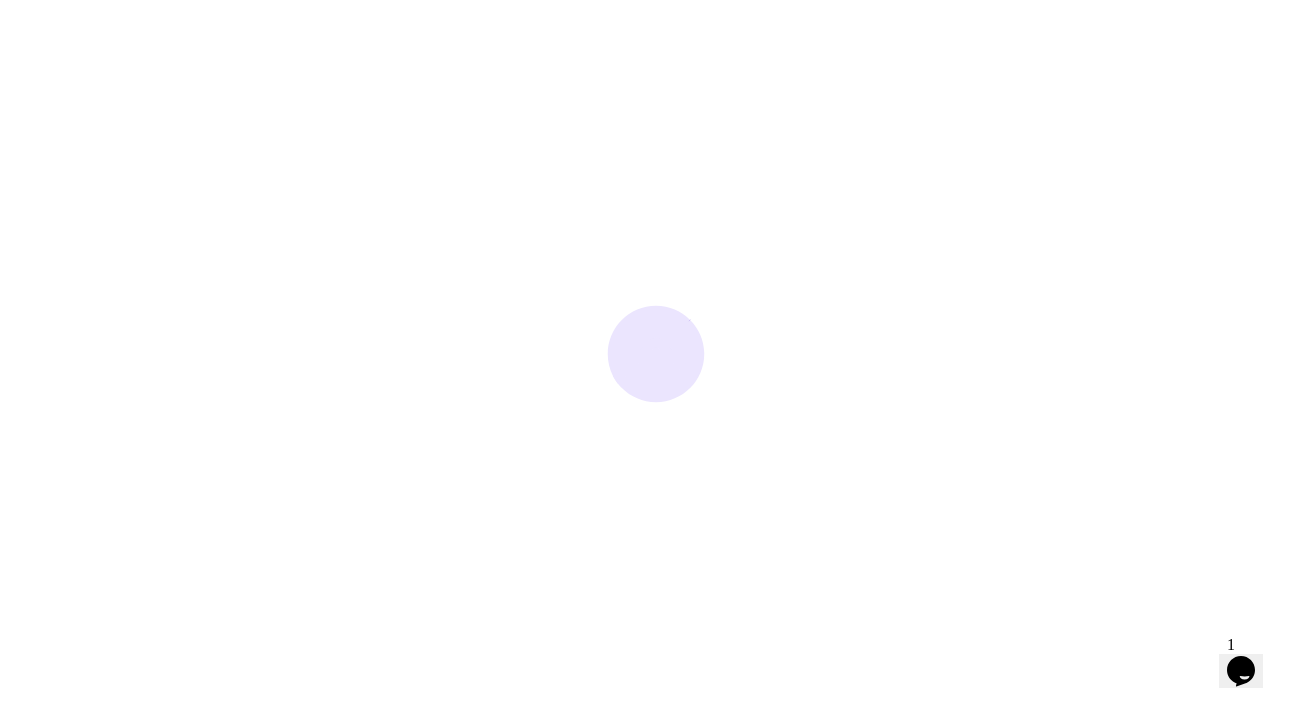 scroll, scrollTop: 0, scrollLeft: 0, axis: both 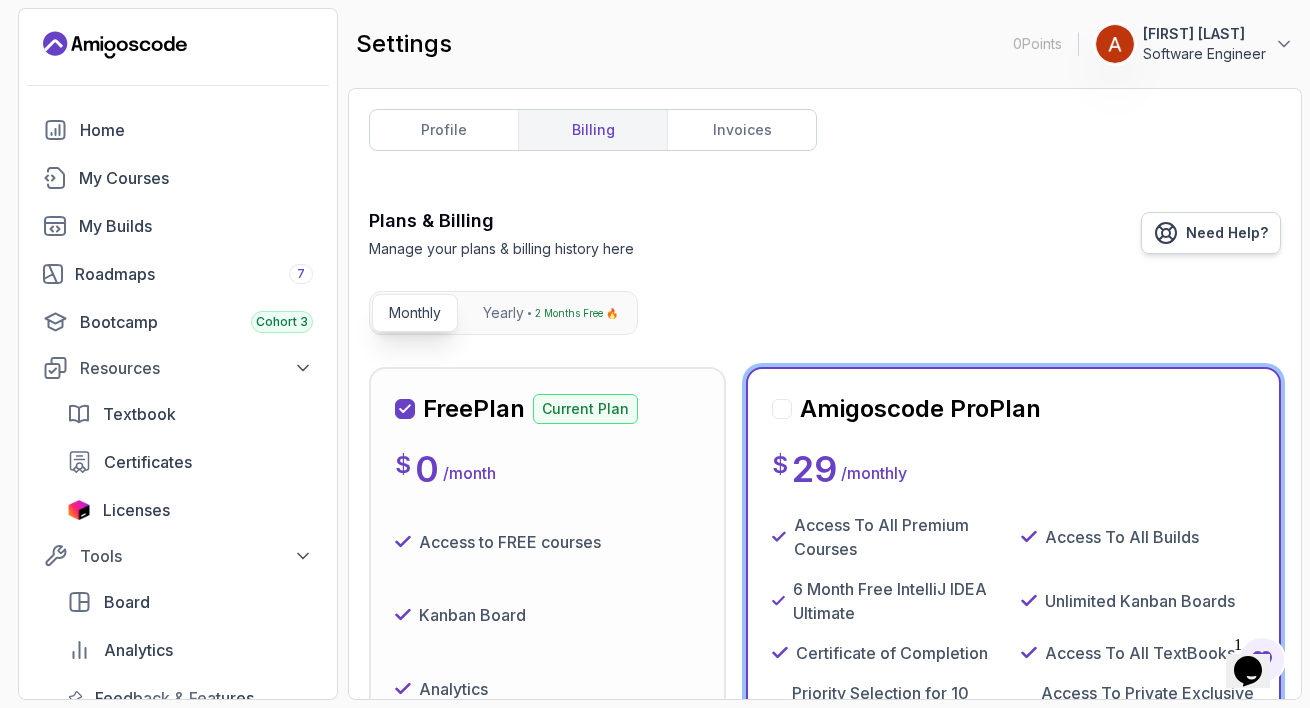 click 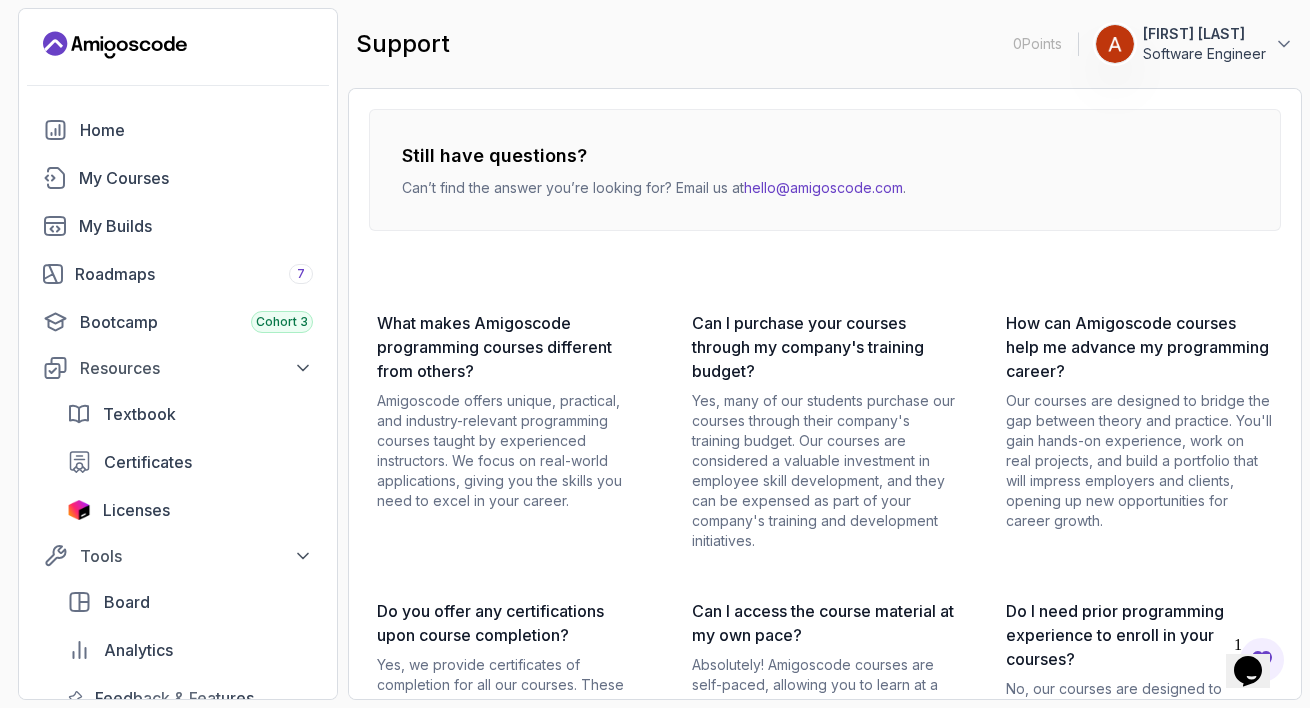 click on "Areial Bethea" at bounding box center [1204, 34] 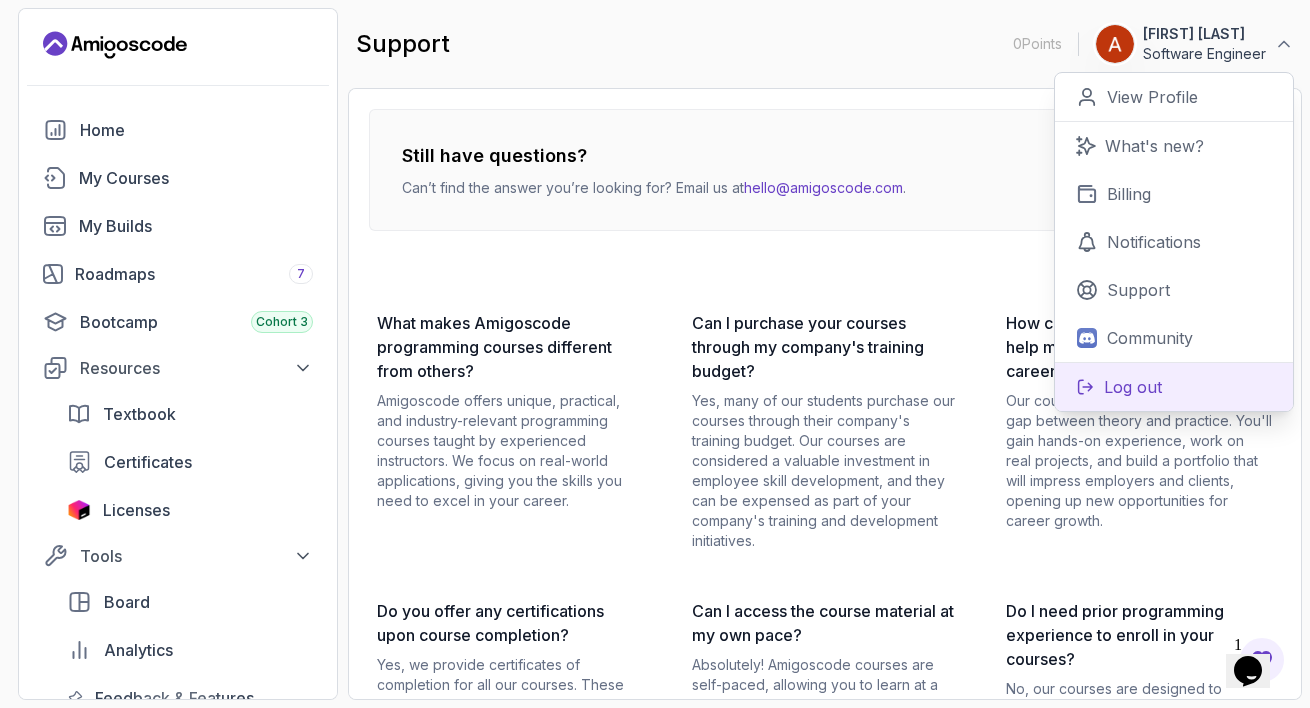 click on "Log out" at bounding box center (1133, 387) 